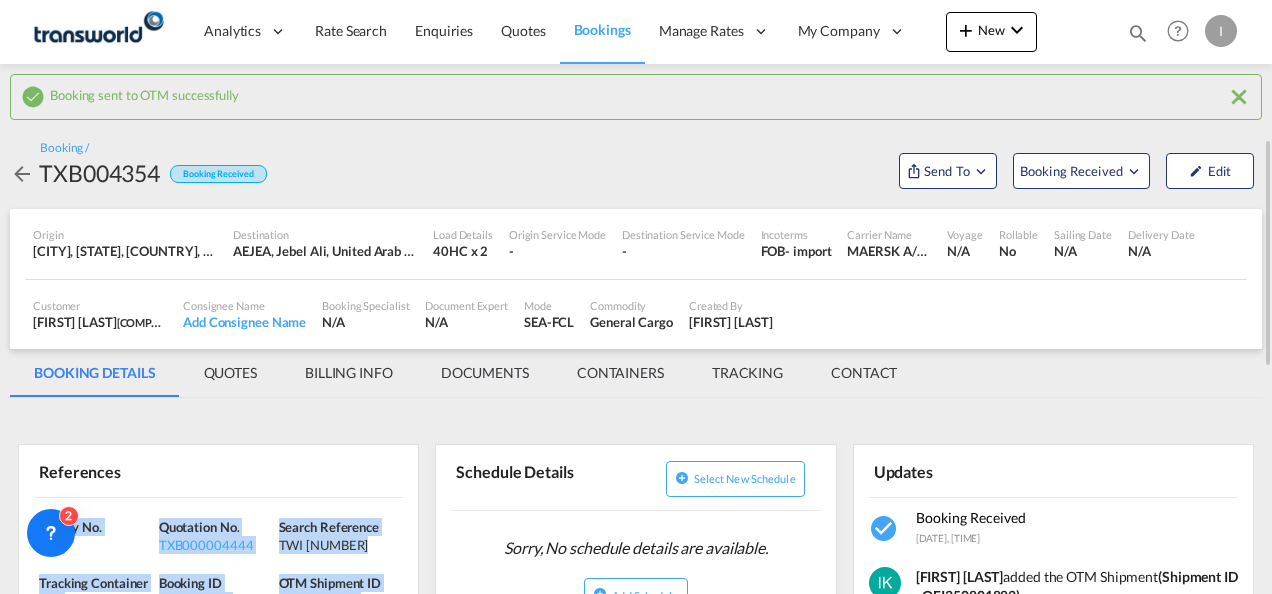 scroll, scrollTop: 0, scrollLeft: 0, axis: both 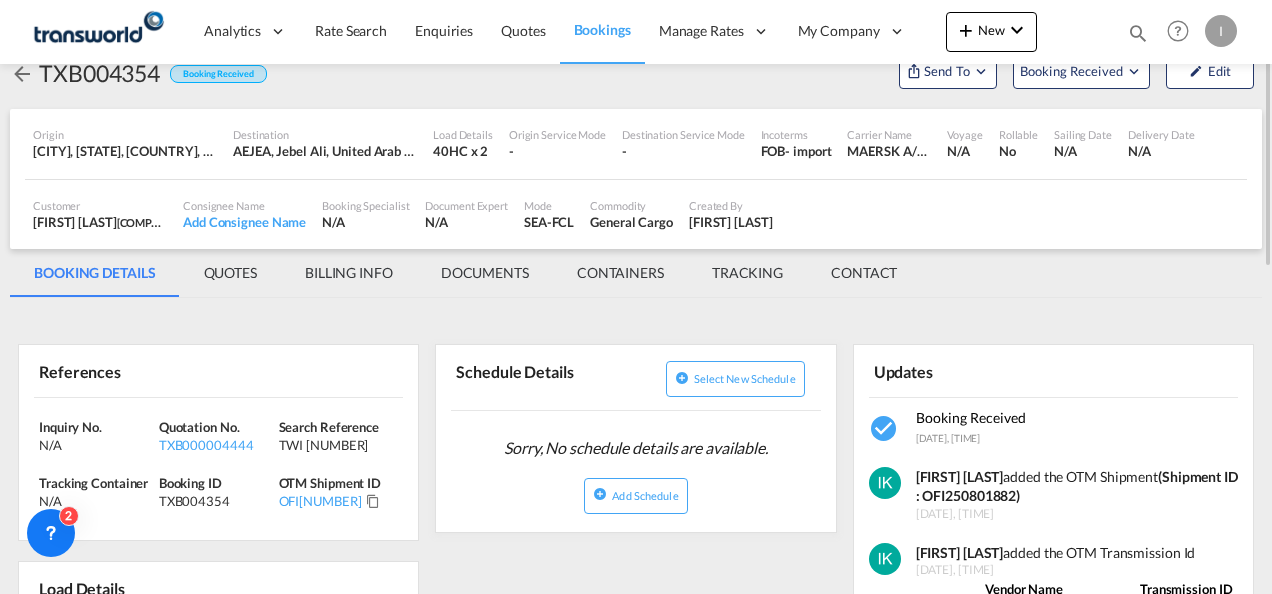 click on "References" at bounding box center [218, 371] 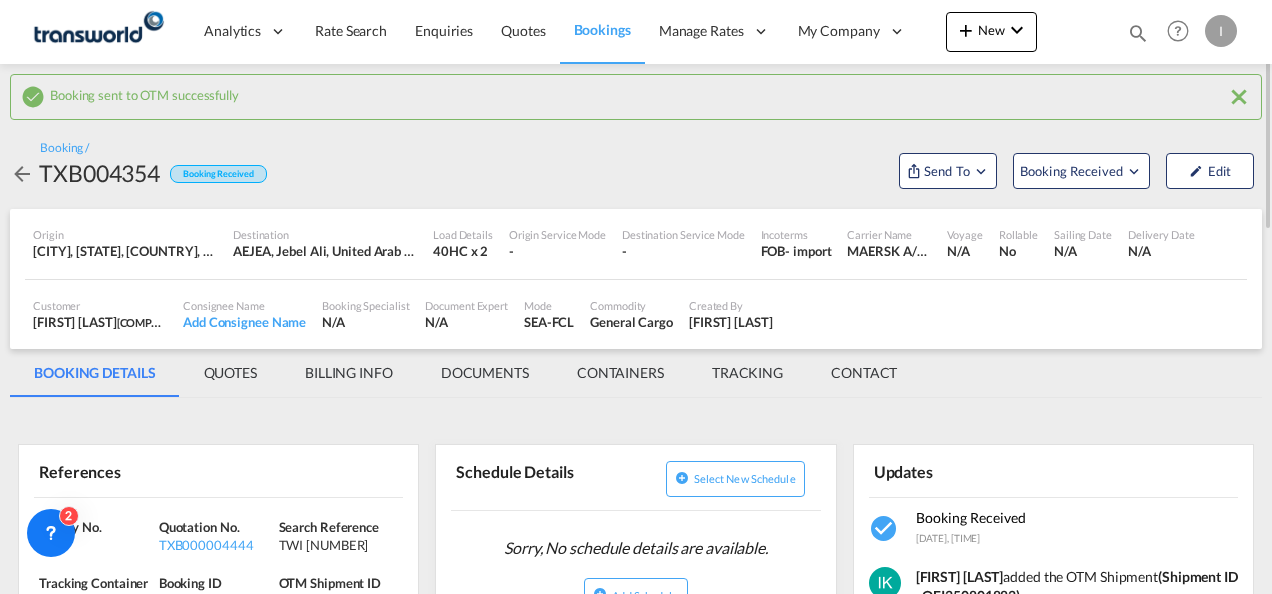 scroll, scrollTop: 100, scrollLeft: 0, axis: vertical 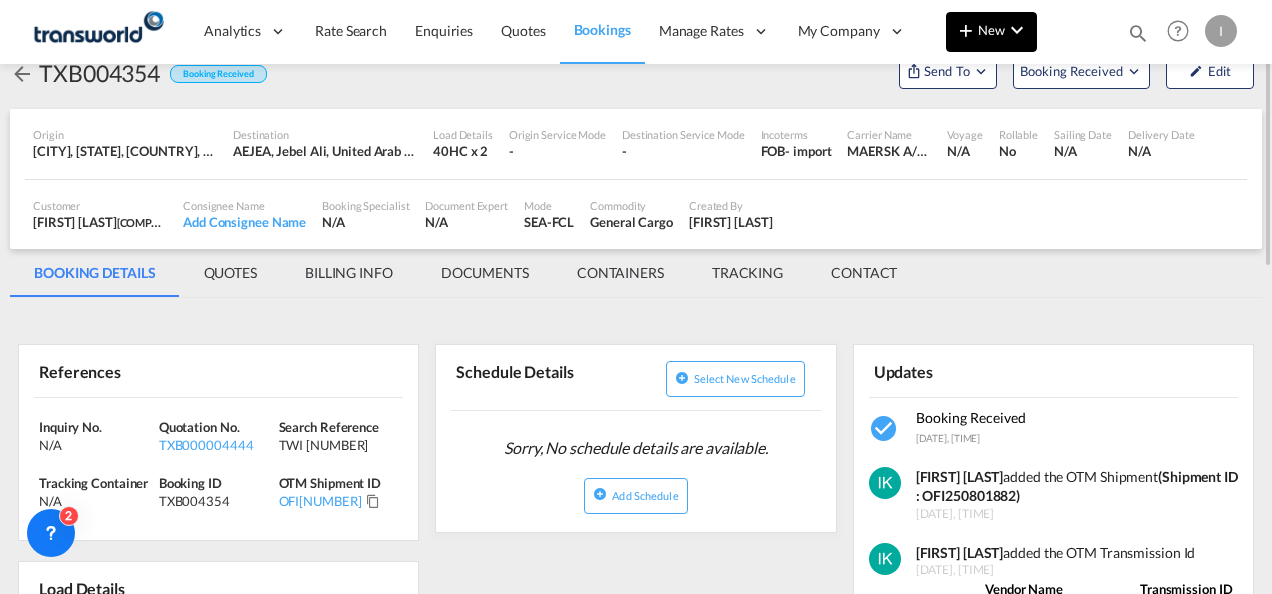 click on "New" at bounding box center (991, 32) 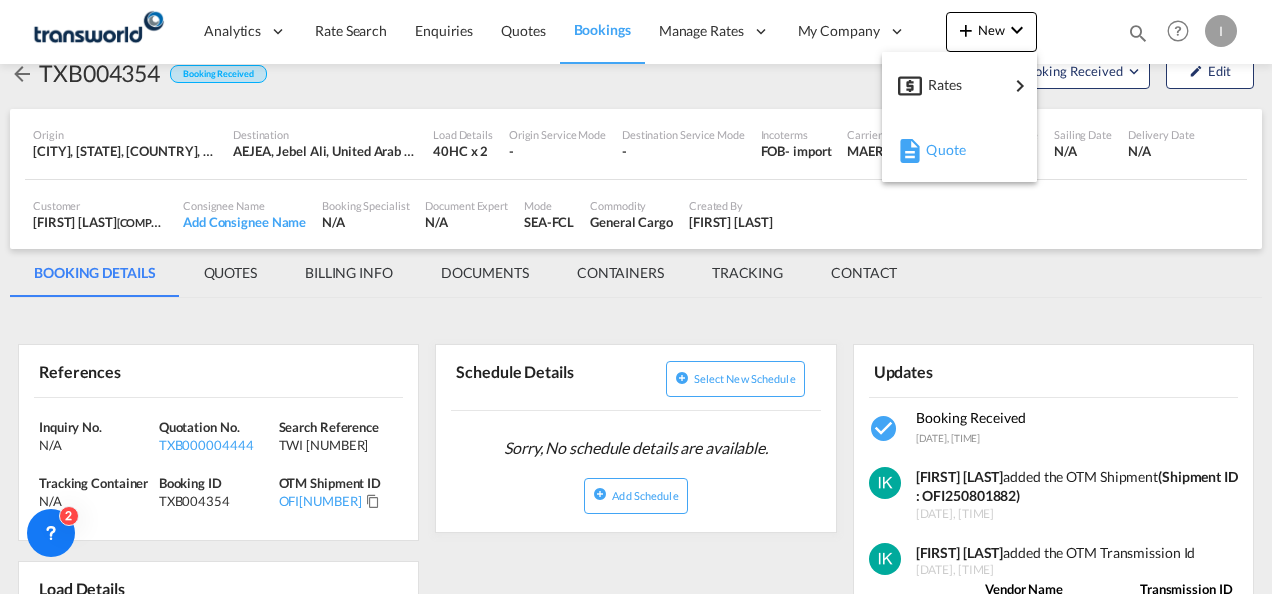 click on "Quote" at bounding box center [963, 150] 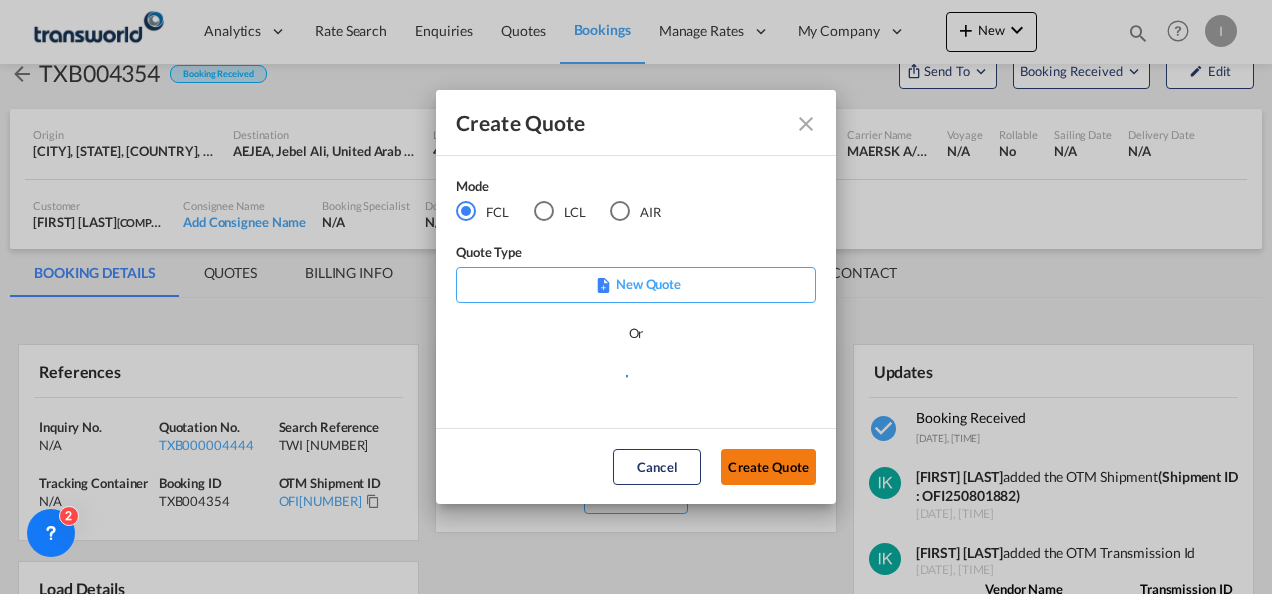 click on "Create Quote" 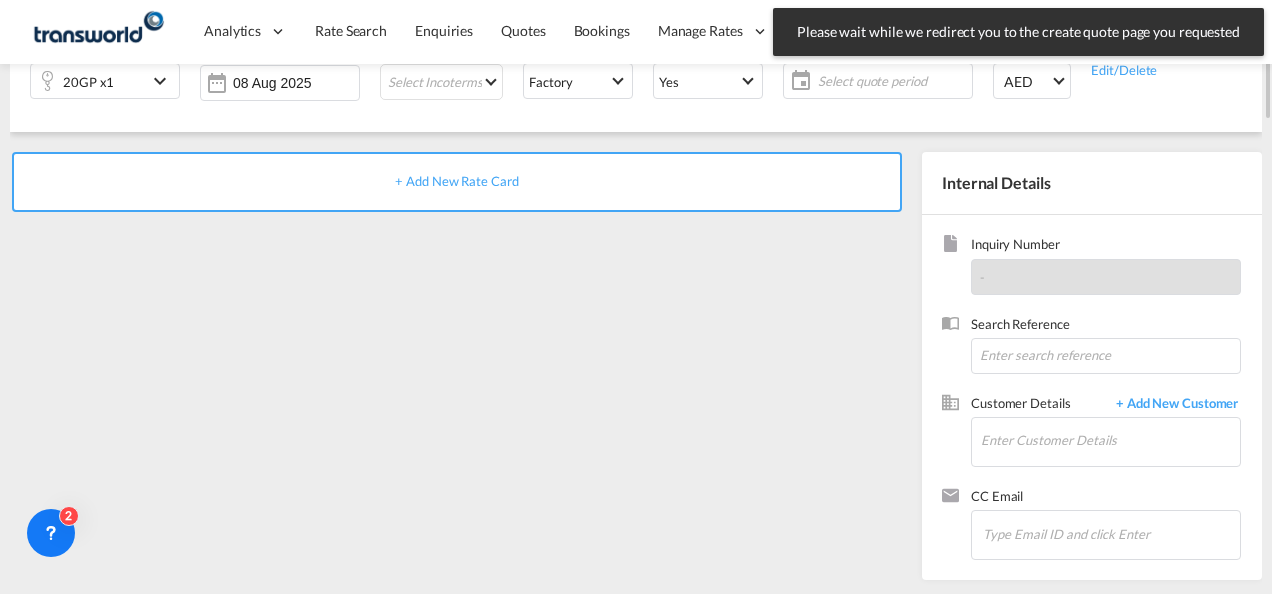 scroll, scrollTop: 0, scrollLeft: 0, axis: both 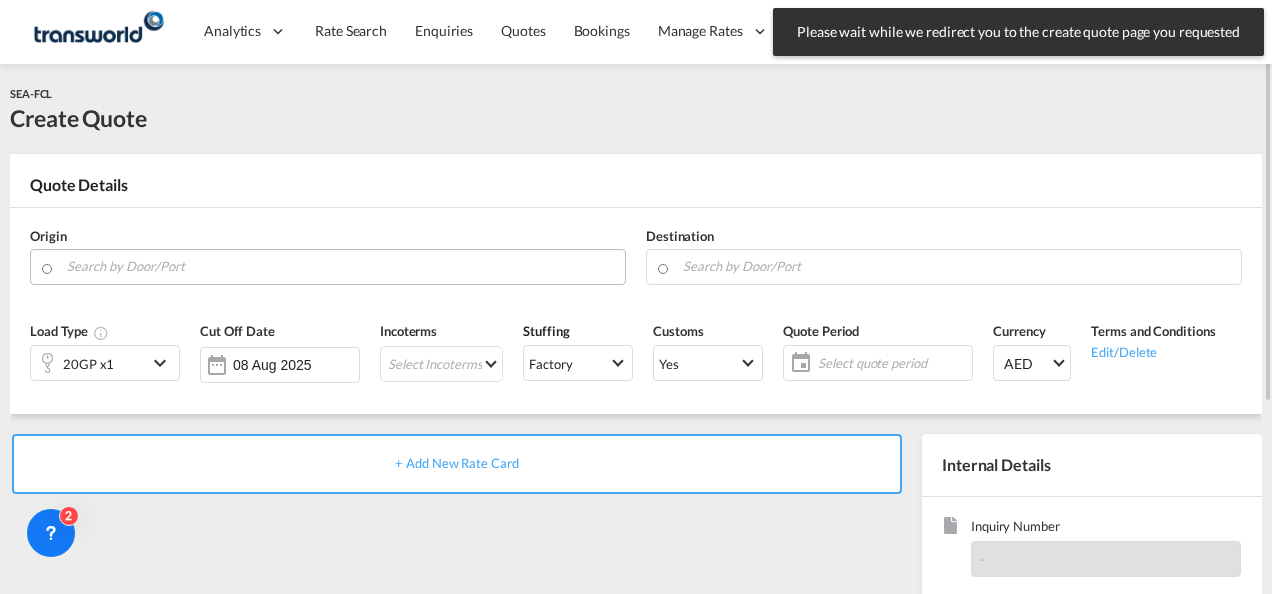 click at bounding box center [341, 266] 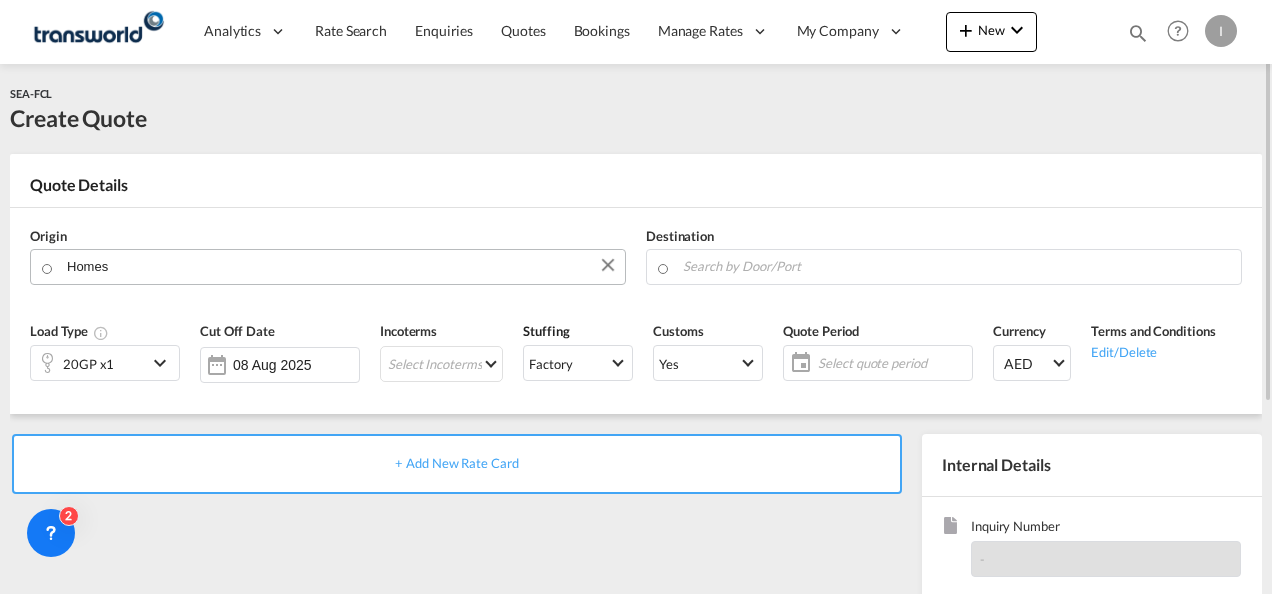 click on "Analytics
Reports
Dashboard
Rate Search
Enquiries
Quotes
Bookings" at bounding box center (636, 297) 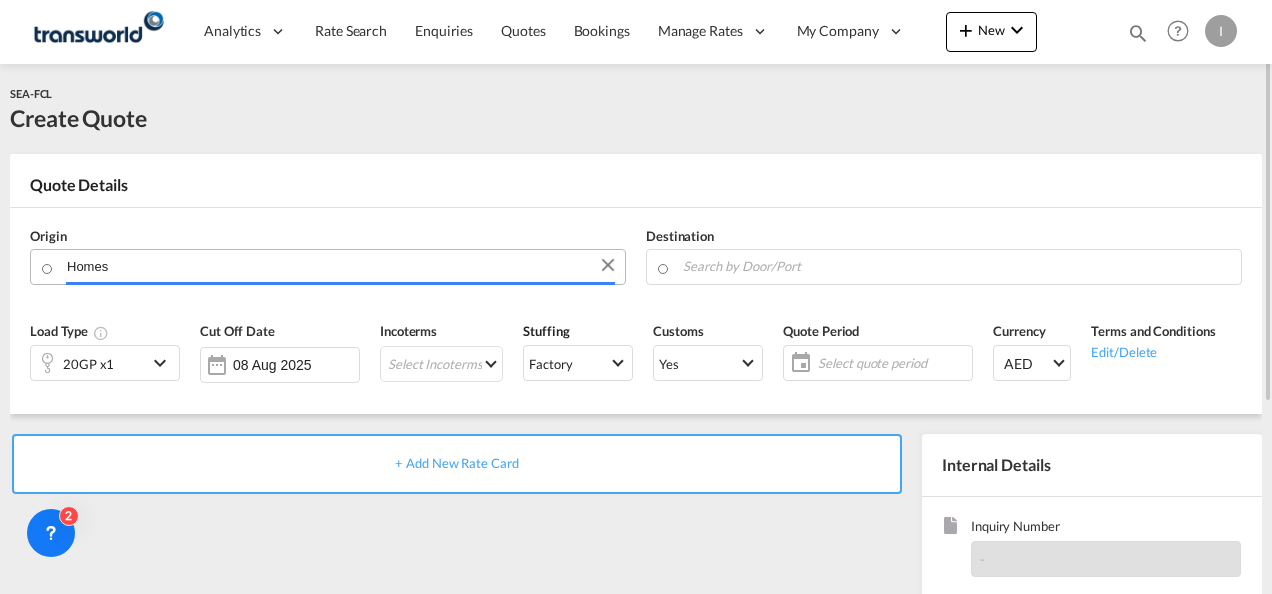 click on "Homes" at bounding box center [341, 266] 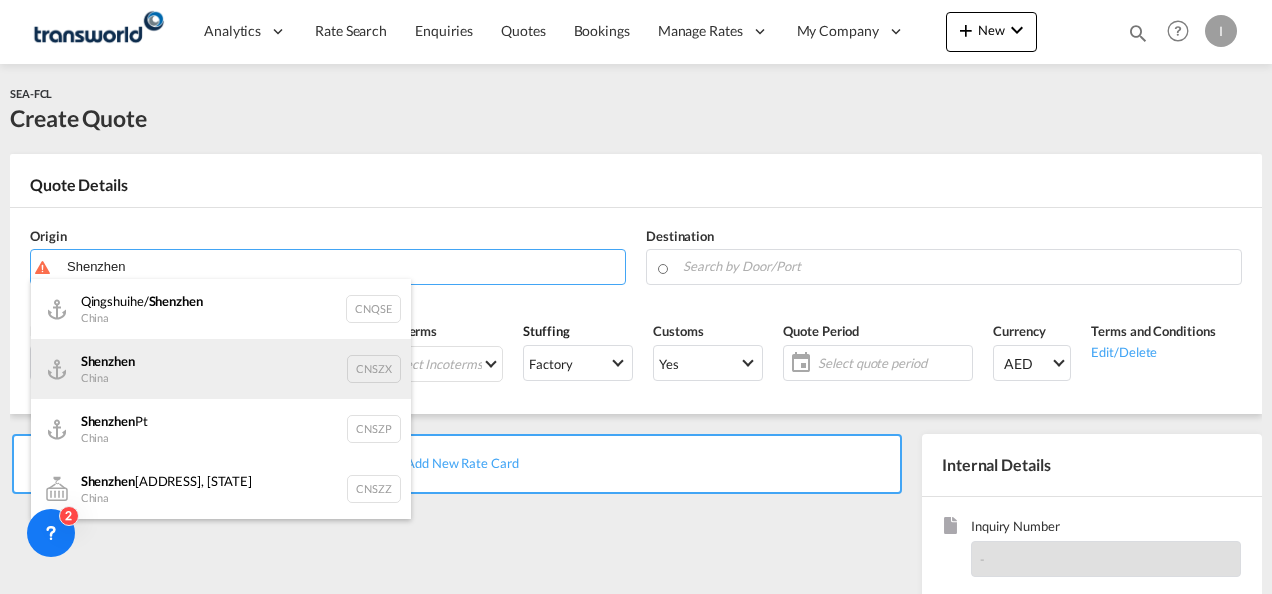 click on "[CITY] [STATE]
CNSZX" at bounding box center [221, 369] 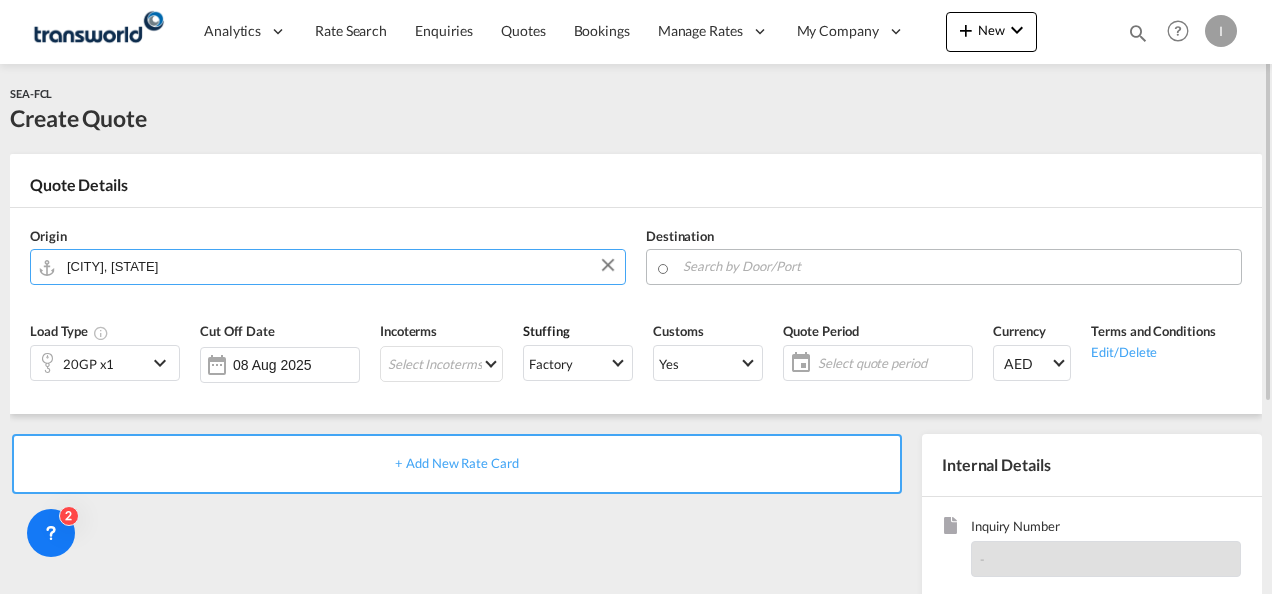 click at bounding box center (957, 266) 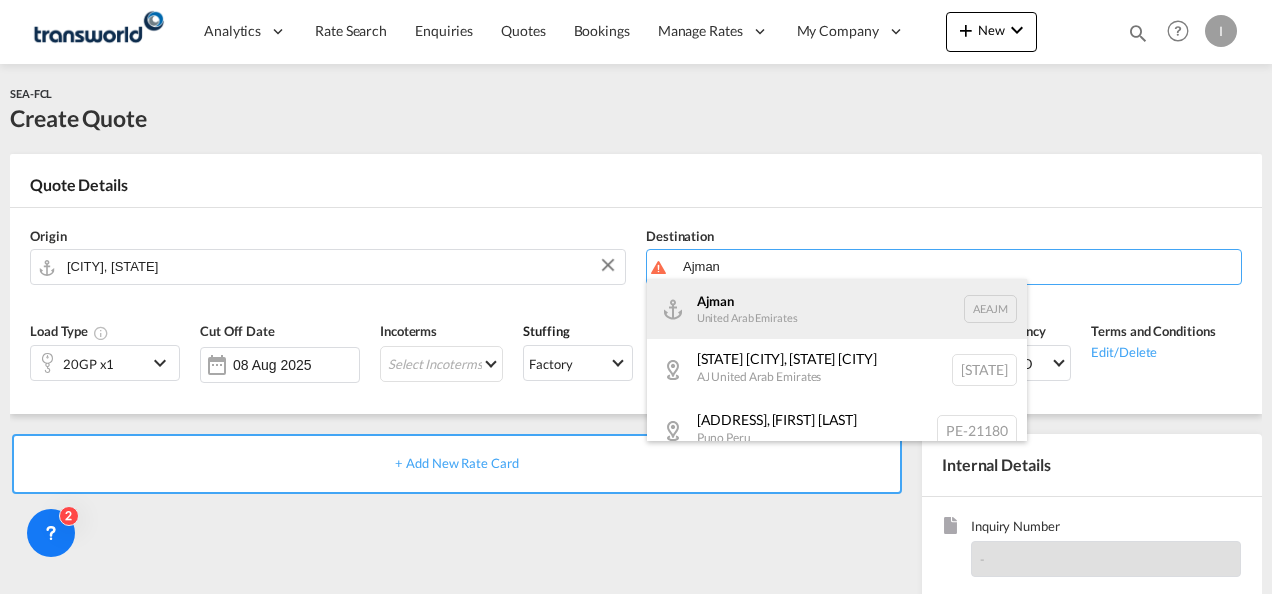 click on "[CITY]
[COUNTRY]
AEAJM" at bounding box center (837, 309) 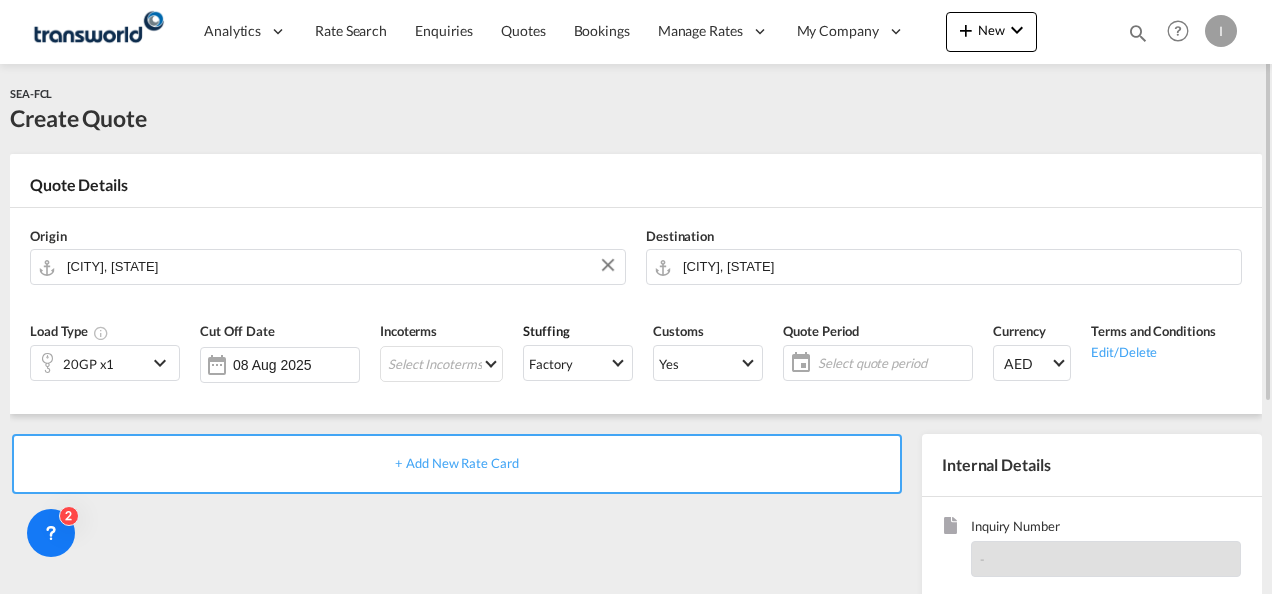 click on "20GP x1" at bounding box center [89, 363] 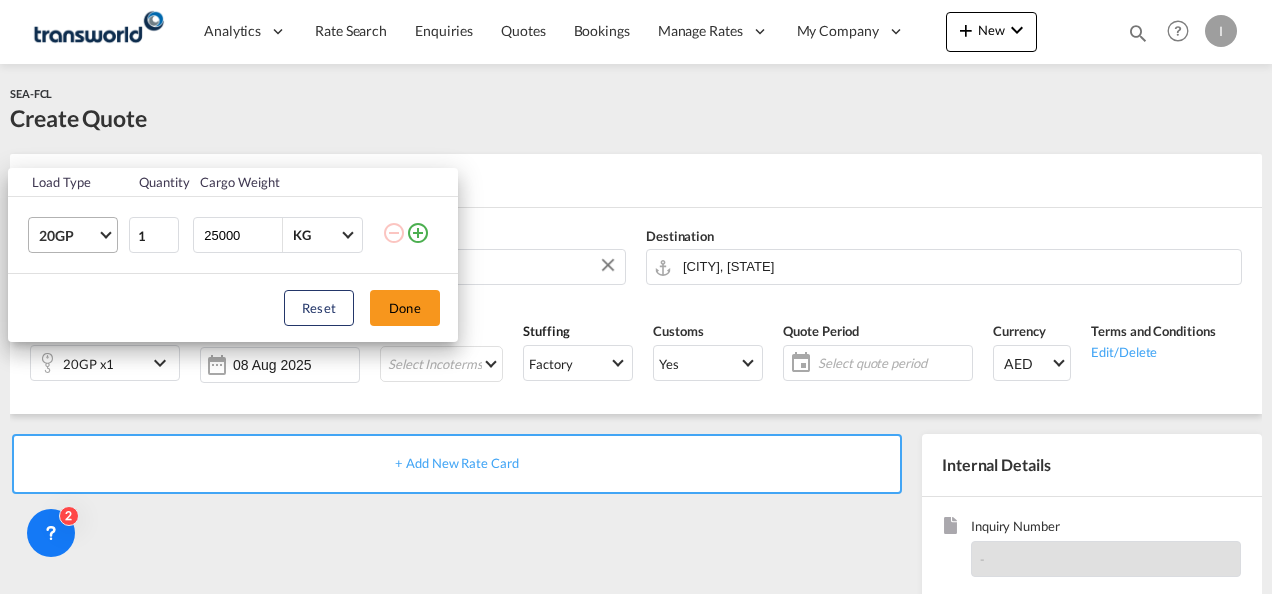 click on "20GP" at bounding box center (77, 235) 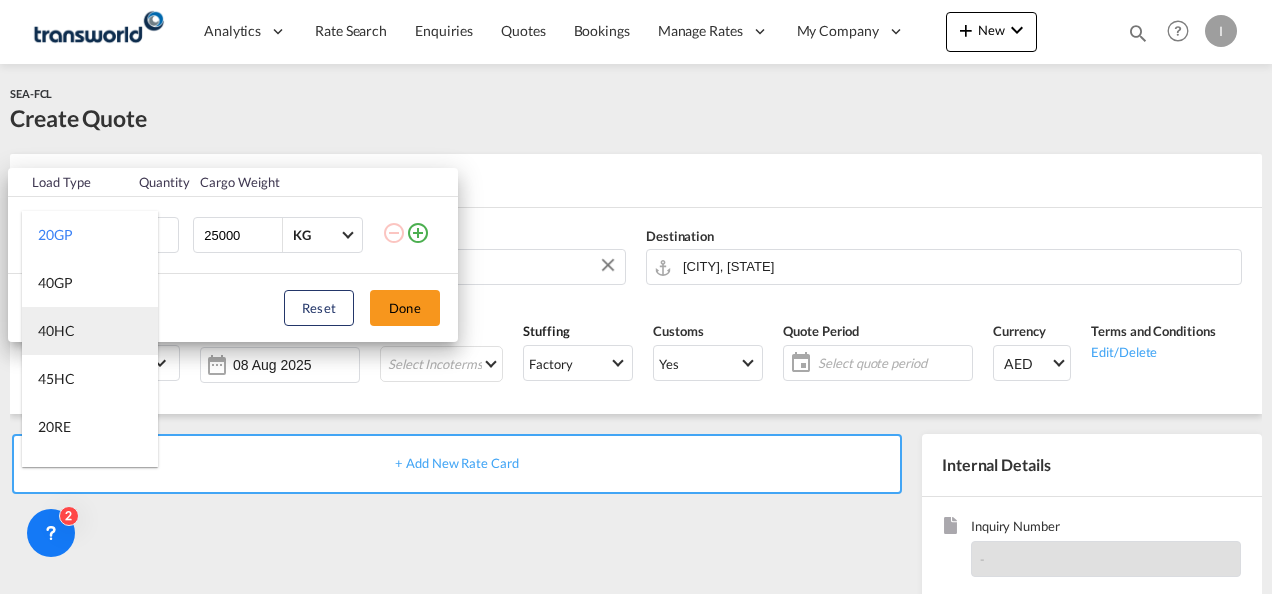 click on "40HC" at bounding box center (56, 331) 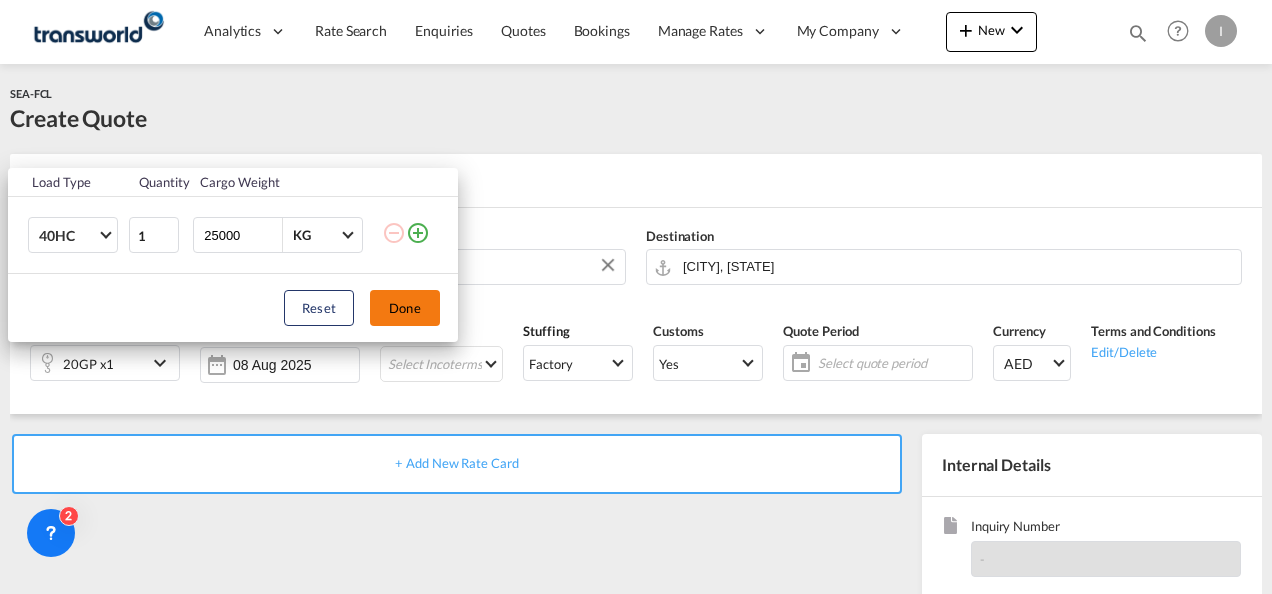 click on "Done" at bounding box center [405, 308] 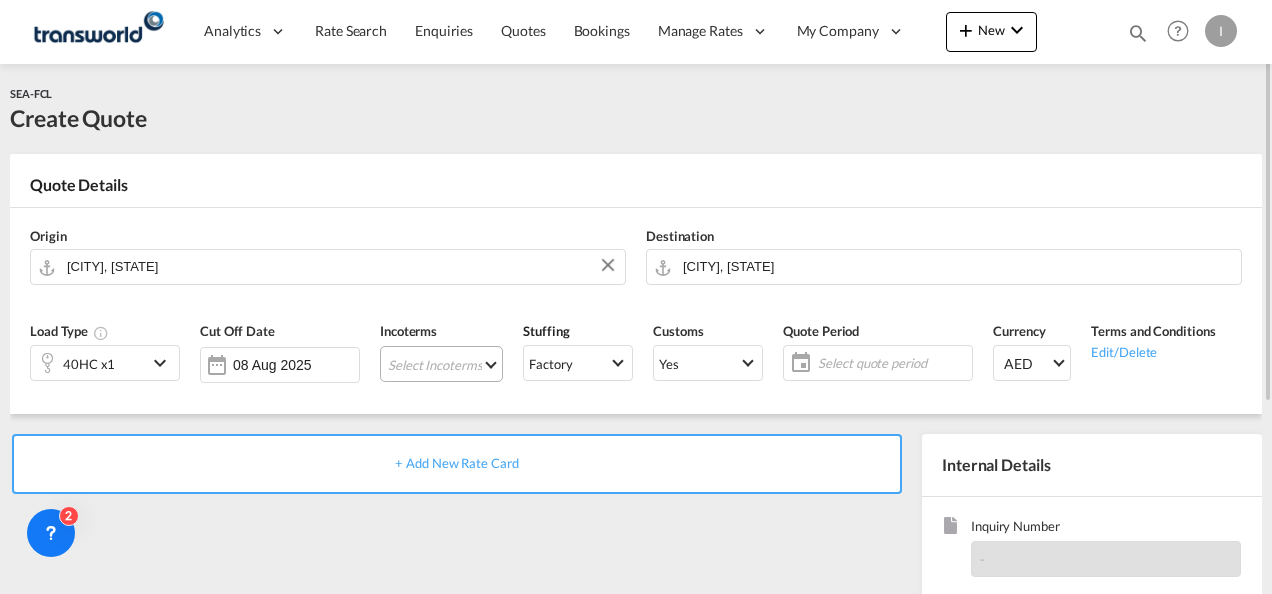 click on "Select Incoterms
CFR - export
Cost and Freight DDP - export
Delivery Duty Paid EXW - export
Ex Works CIP - import
Carriage and Insurance Paid to FAS - import
Free Alongside Ship FOB - export
Free on Board CIF - import
Cost,Insurance and Freight CPT - export
Carrier Paid to DPU - import
Delivery at Place Unloaded DPU - export
Delivery at Place Unloaded EXW - import
Ex Works FOB - import
Free on Board DAP - import
Delivered at Place DAP - export
Delivered at Place CIP - export
Carriage and Insurance Paid to FCA - export
Free Carrier CIF - export
Cost,Insurance and Freight CFR - import
Cost and Freight FCA - import
Free Carrier FAS - export
Free Alongside Ship CPT - import
Carrier Paid to" at bounding box center [441, 364] 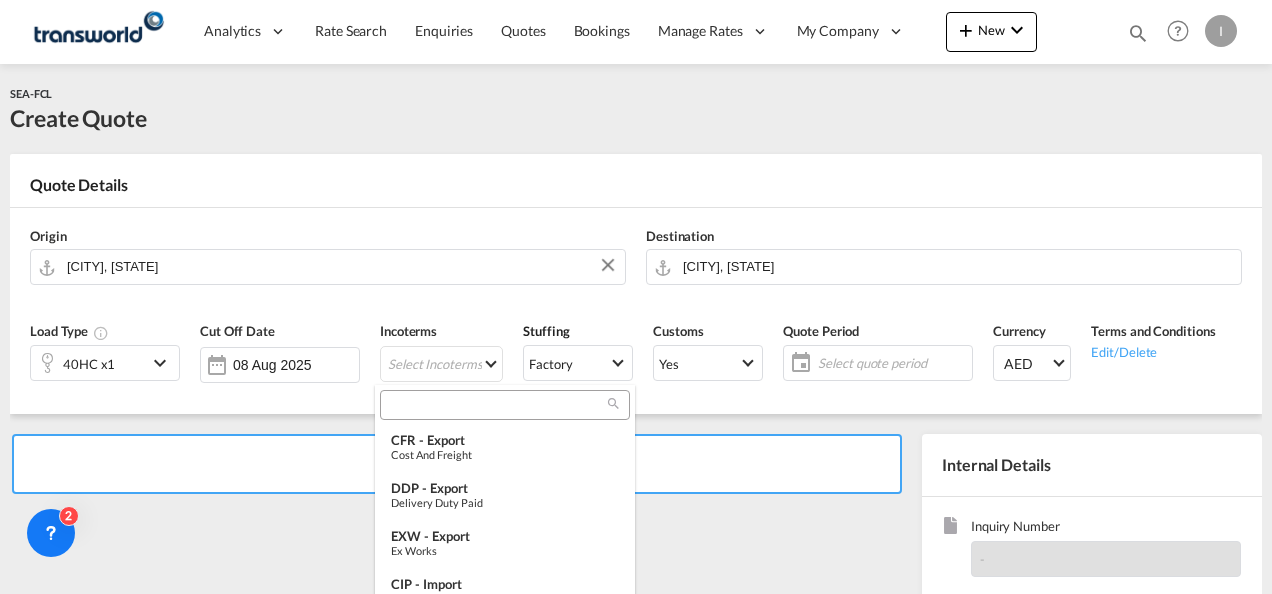 click at bounding box center [505, 405] 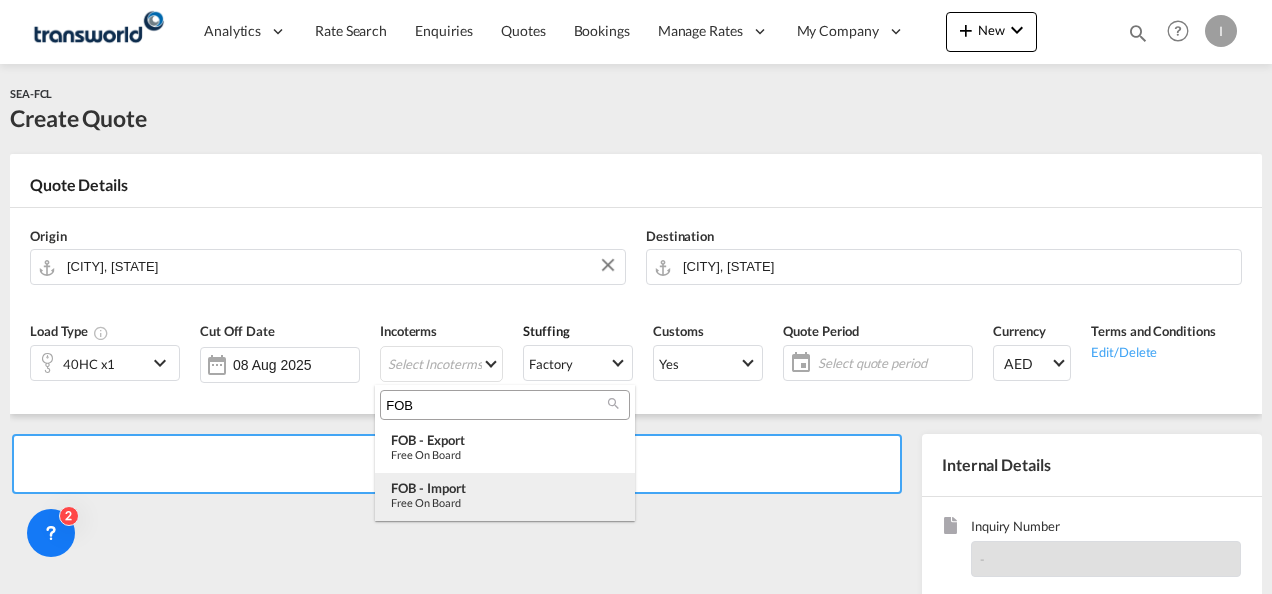 type on "FOB" 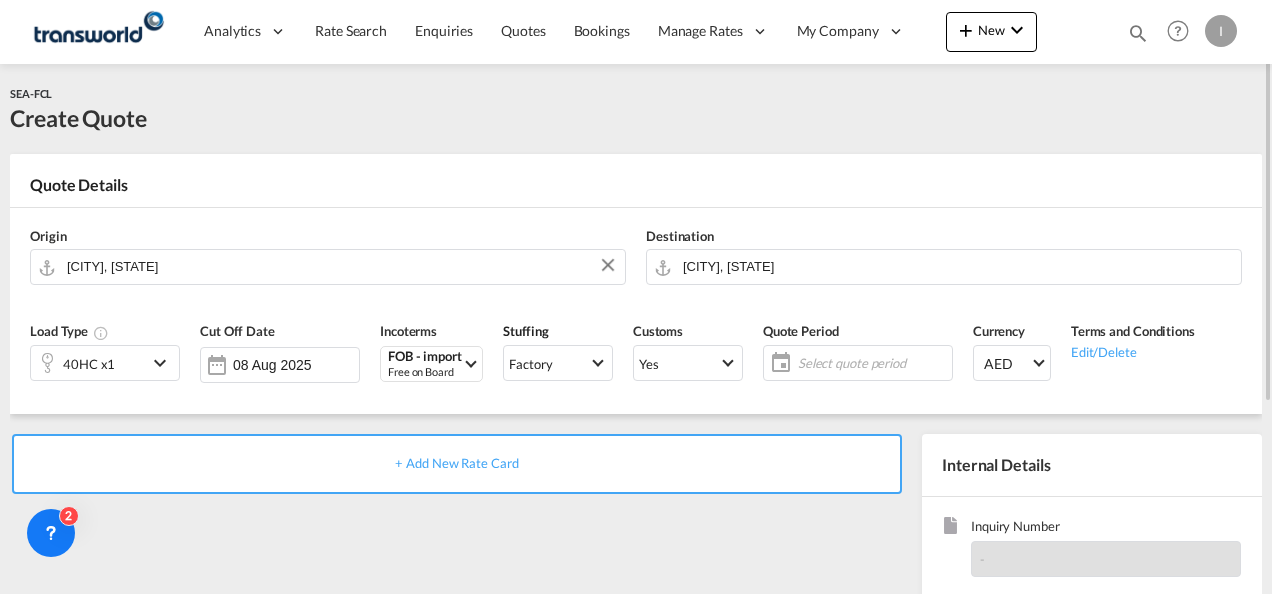 click on "Select quote period" 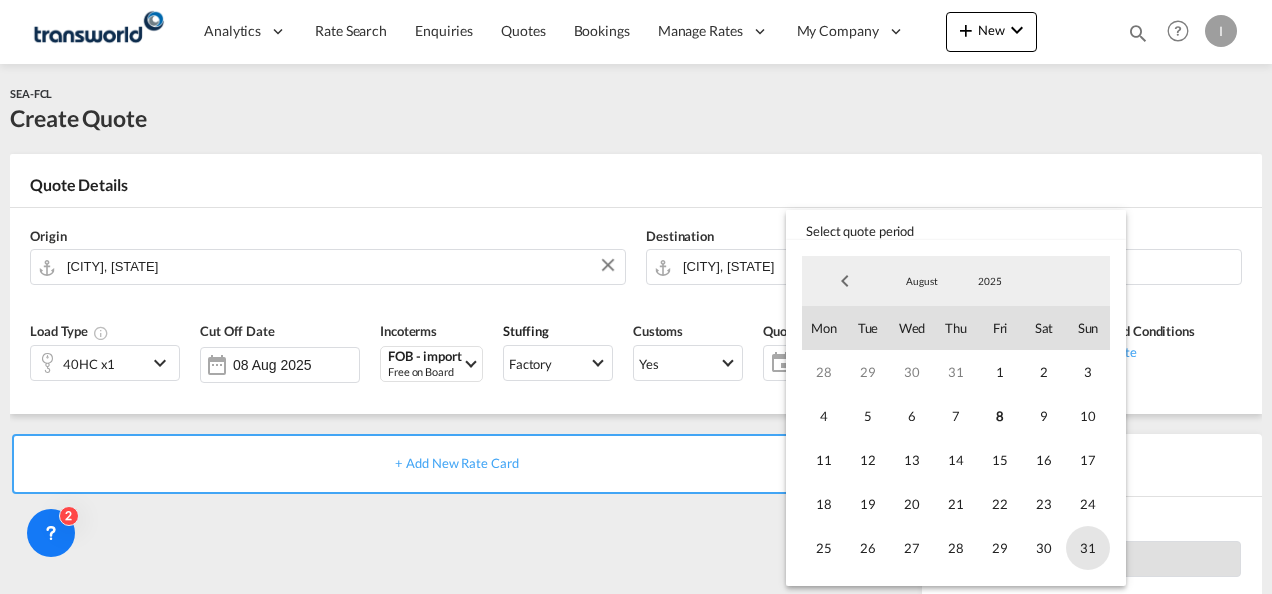 click on "31" at bounding box center (1088, 548) 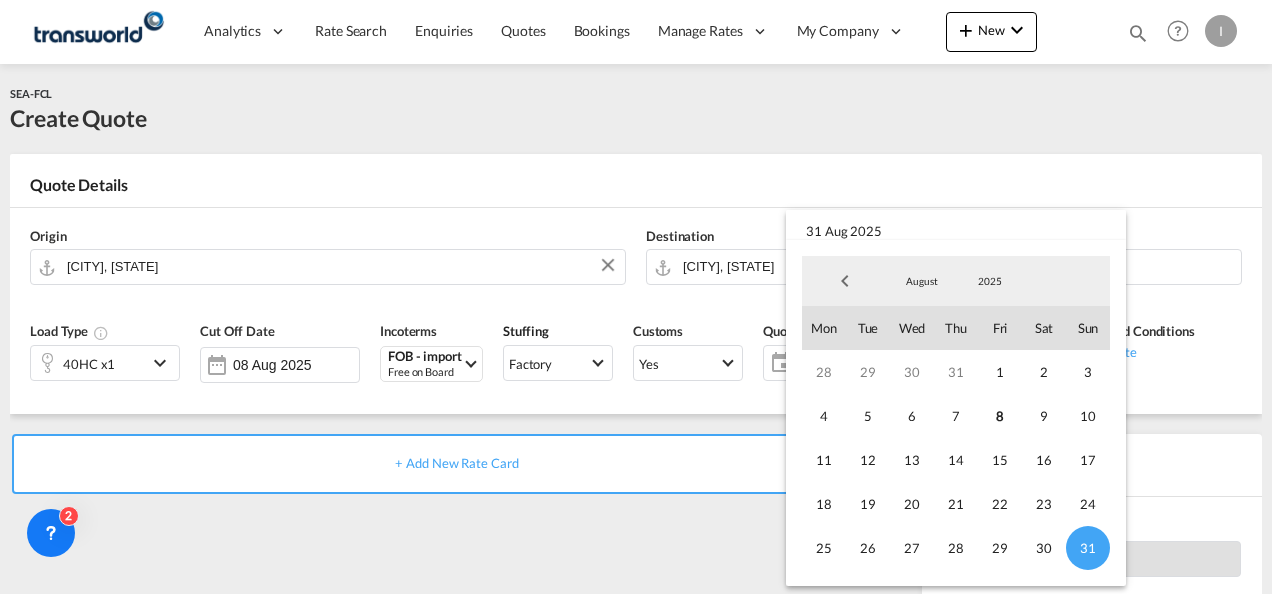 click at bounding box center (636, 297) 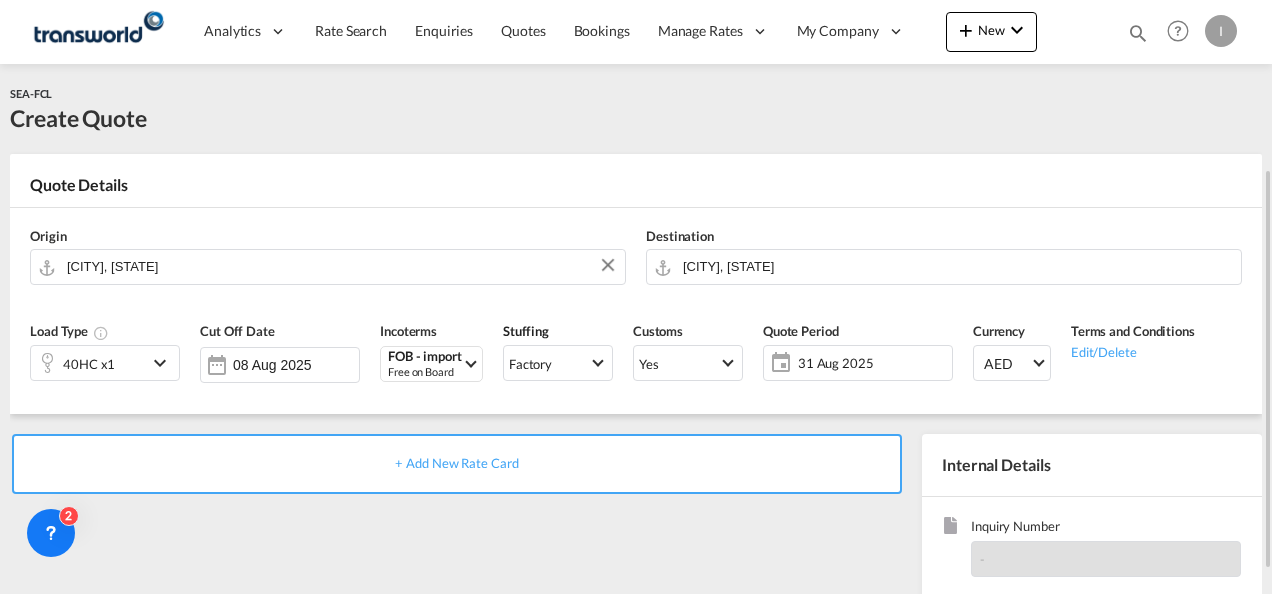 scroll, scrollTop: 200, scrollLeft: 0, axis: vertical 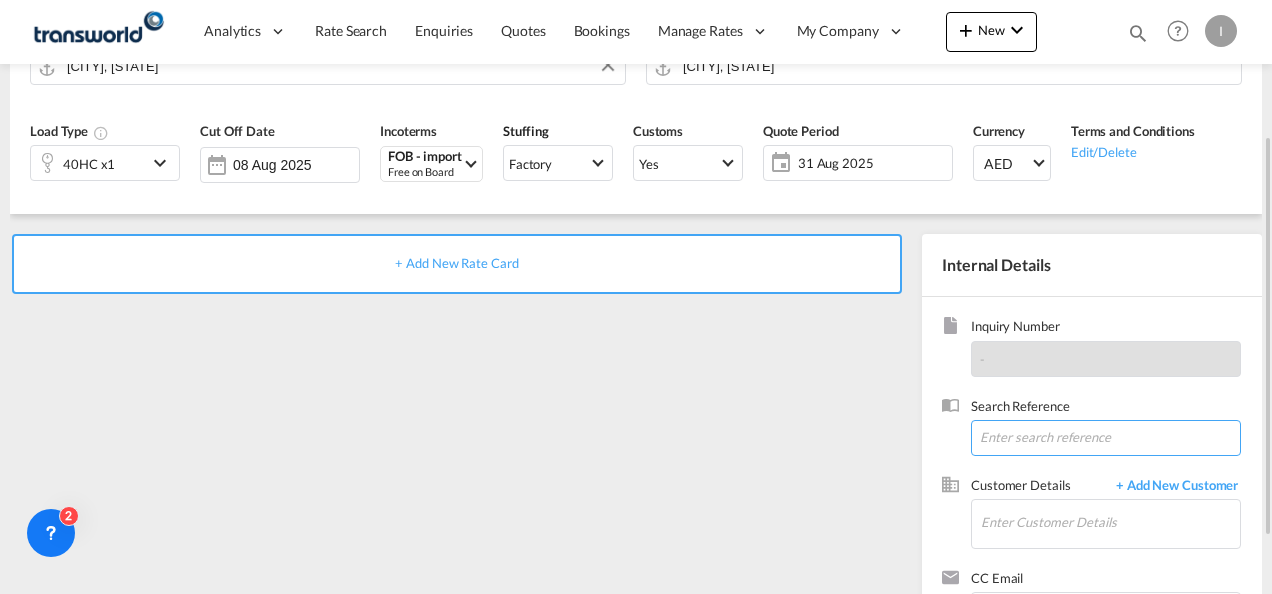 click at bounding box center [1106, 438] 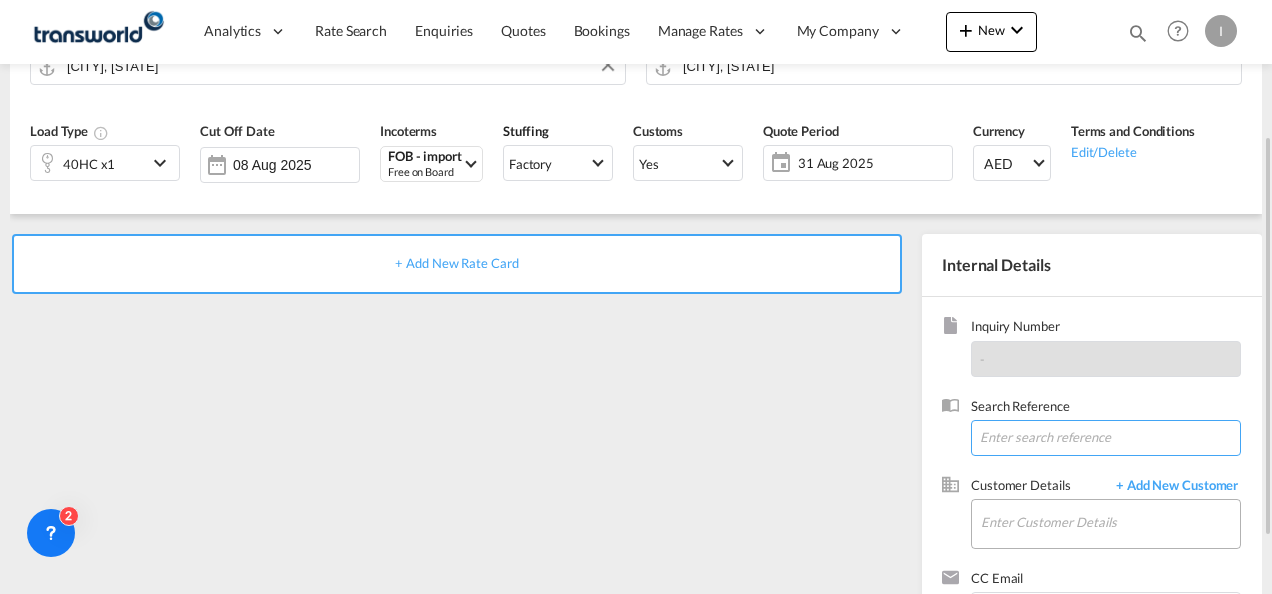 paste on "U/[SEARCH REFERENCE]" 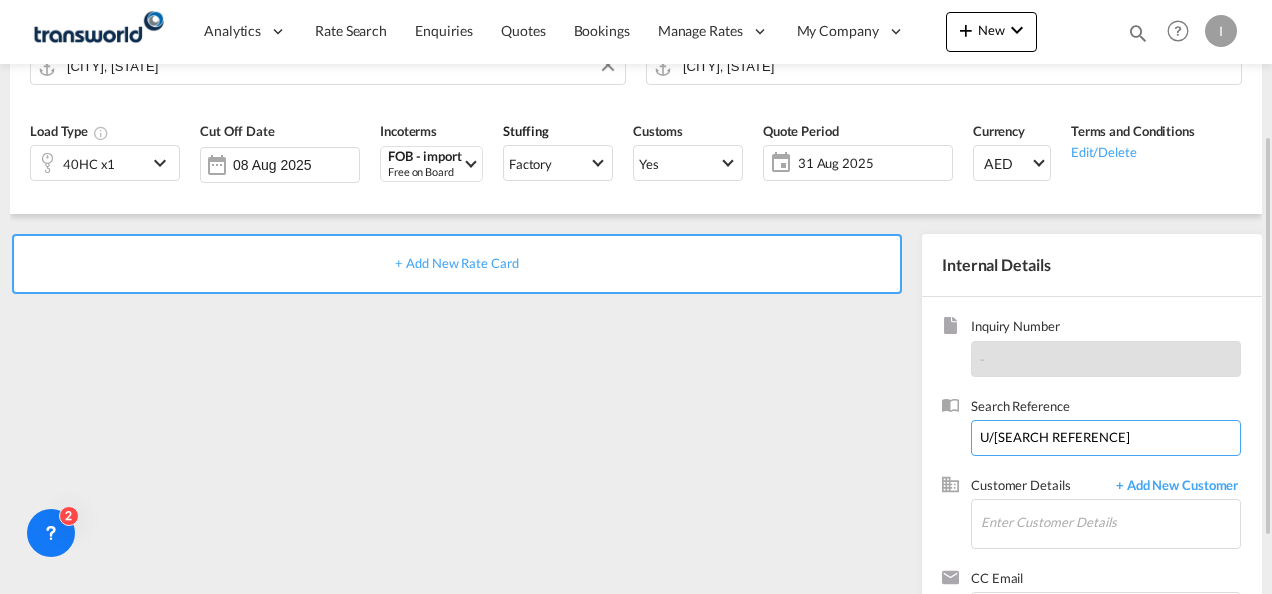 type on "U/[SEARCH REFERENCE]" 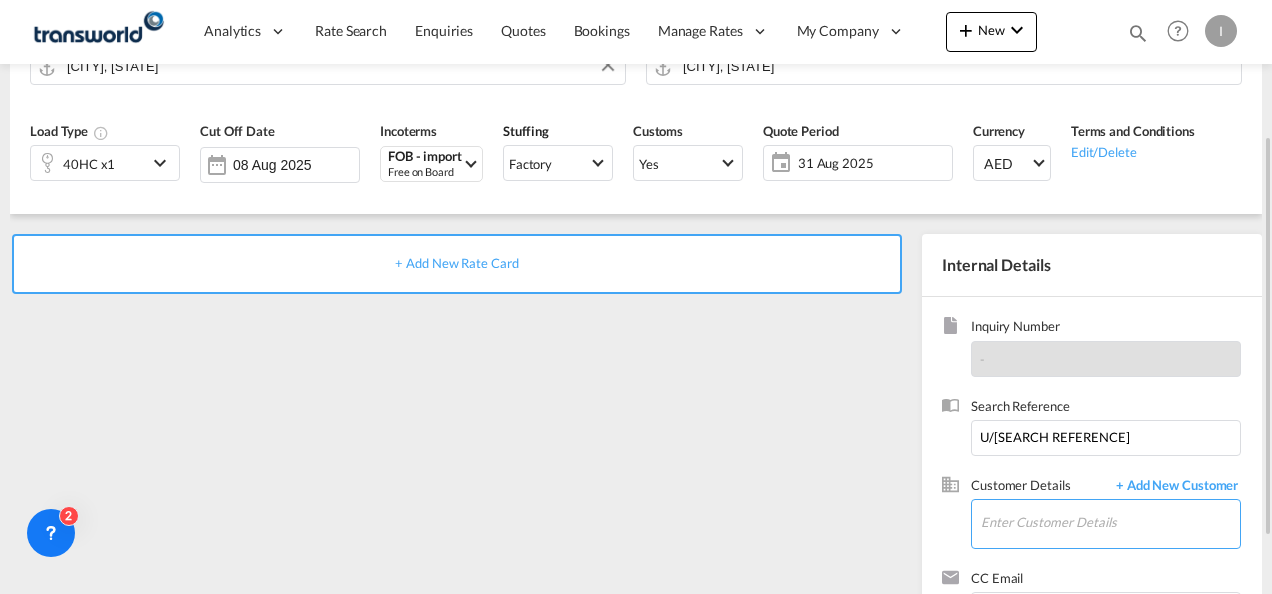 click on "Enter Customer Details" at bounding box center [1110, 522] 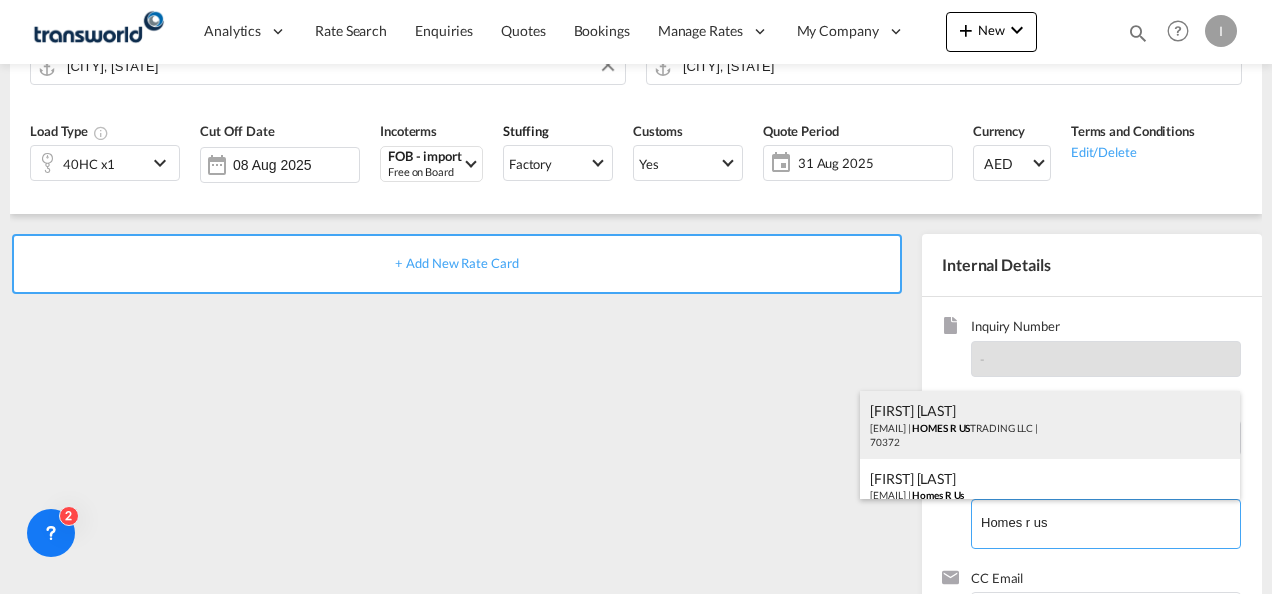click on "[BRAND], [FIRST] [LAST], [EMAIL]    |    [BRAND]
|      70372" at bounding box center [1050, 425] 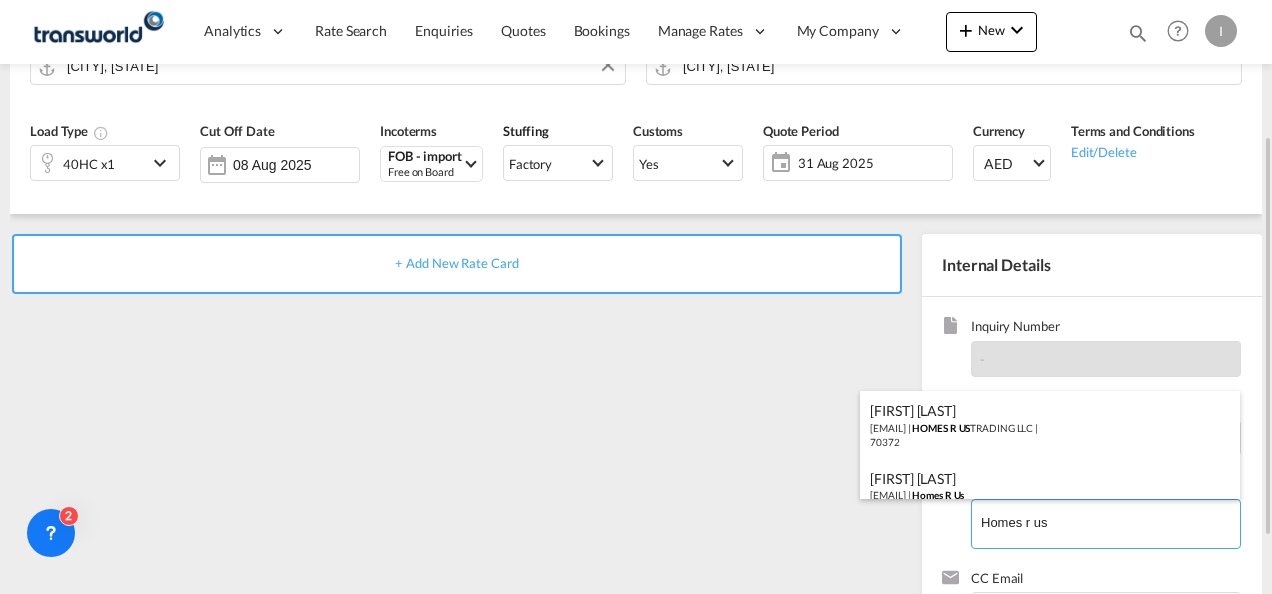 type on "[BRAND], [FIRST] [LAST], [EMAIL]" 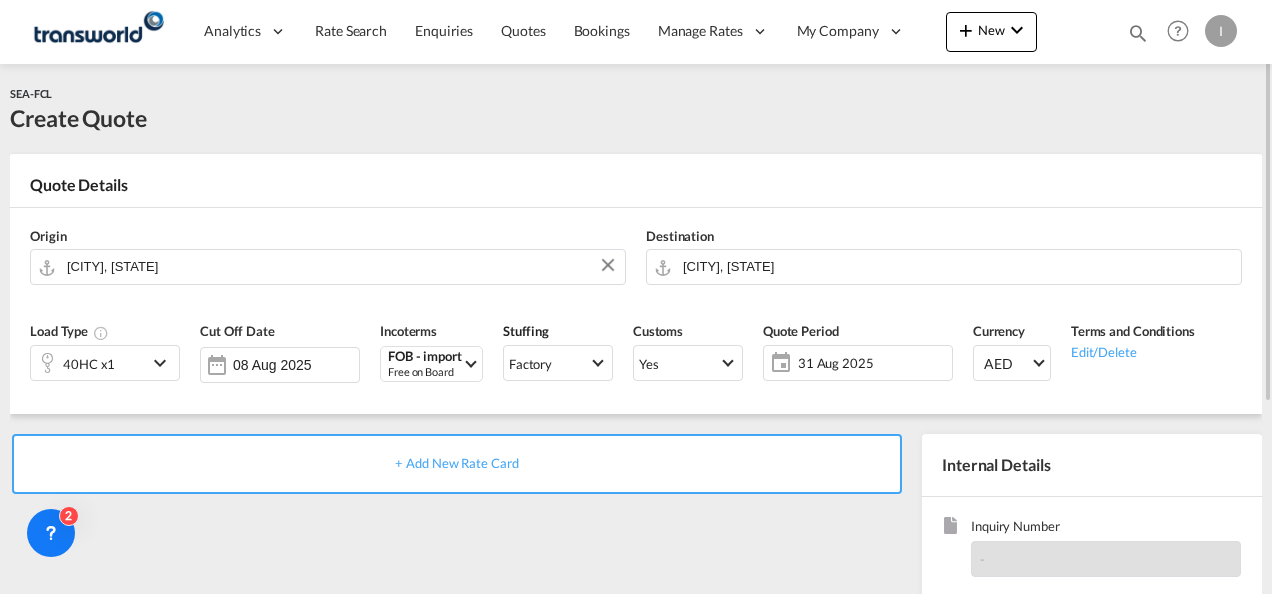 scroll, scrollTop: 200, scrollLeft: 0, axis: vertical 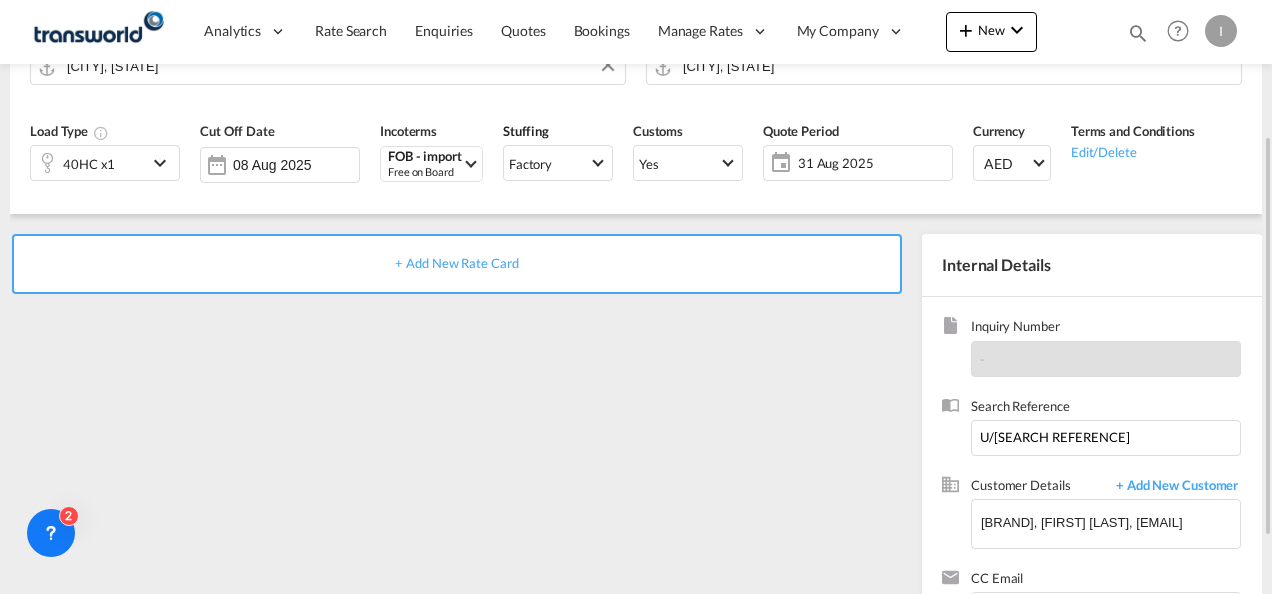 click on "+ Add New Rate Card" at bounding box center (456, 263) 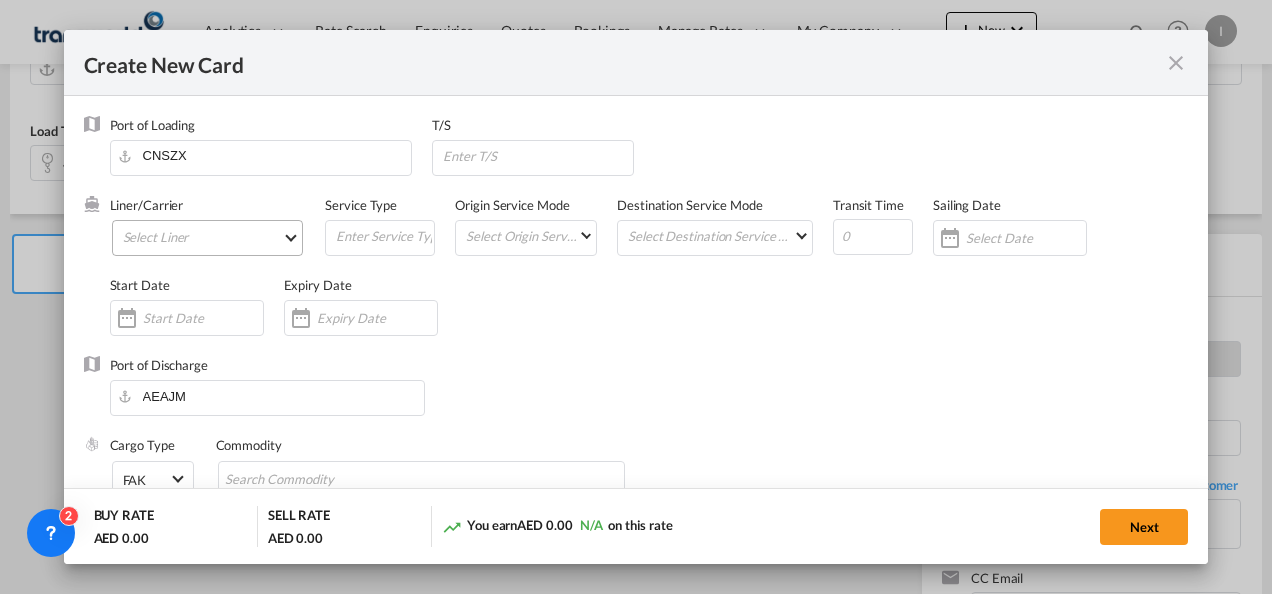 type on "Basic Ocean Freight" 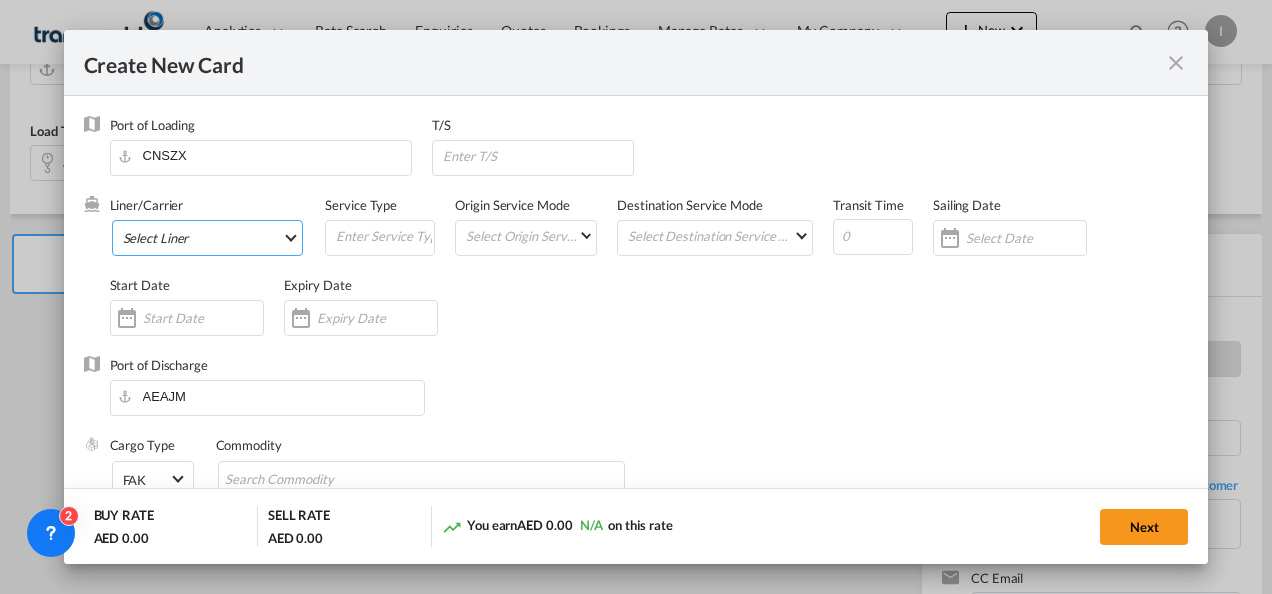 click on "Select Liner   2HM LOGISTICS D.O.O 2HM LOGISTICS D.O.O. / TDWC-CAPODISTRI 2HM LOGISTICS D.O.O. / TDWC-KOPER 2HM LOGISTICS KFT / TDWC-ANKARANSKA 3A INTERNATIONAL LOGISTICS JOINT STOCK COMPANY / T 3P LOGISTICS / TDWC - LONDON A & G INTERNATIONAL CARGO (THAILAND)  / TDWC-BANGK A A X L GLOBAL SHIPPING LINES L.L.C / TDWC-DUBAI A AND G INTERNATIONAL CARGO / TDWC-BANGKOK A J WORLDWIDE SERVICES INC / TDWC-SADDLE BRO A K ENTERPRISES / TDWC-MUMBAI A.J WORLDWIDE SERVICES LTD / TDWC-WESTDRAYTO AA AND S SHIPPING LLC / TDWC-DUBAI AA&S SHIPPING LLC / TDWC-DUBAI AAA CHINA LIMITED / TDWC-SHENZHEN AAHIL SHIPPING L.L.C / TDWC-DUBAI AAS FREIGHT EUROPE GMBH / TDWC-GERMANY AASHIANA COMMERCIAL FZE / TDWC-DUBAI AAXL GLOBAL SHIPPING LINES LLC ABBAS YOUSUF / TDWC-DUBAI ABBAS YOUSUF TRADING LLC / TDWC-DUBAI ABC EUROPEAN AIR AND SEA CARGO DISTRI / TDWC-BEOGR ABDA CARGO SERVICES DMCC / TDWC-DUBAI ABDUL MUHSEN SHIPPING LLC ABDUL MUHSEN SHIPPING LLC / TDWC-DUBAI ABRAO SHIPPING / TDWC-DUBAI ABRECO FREIGHT LLC / TDWC-DUBAI" at bounding box center (208, 238) 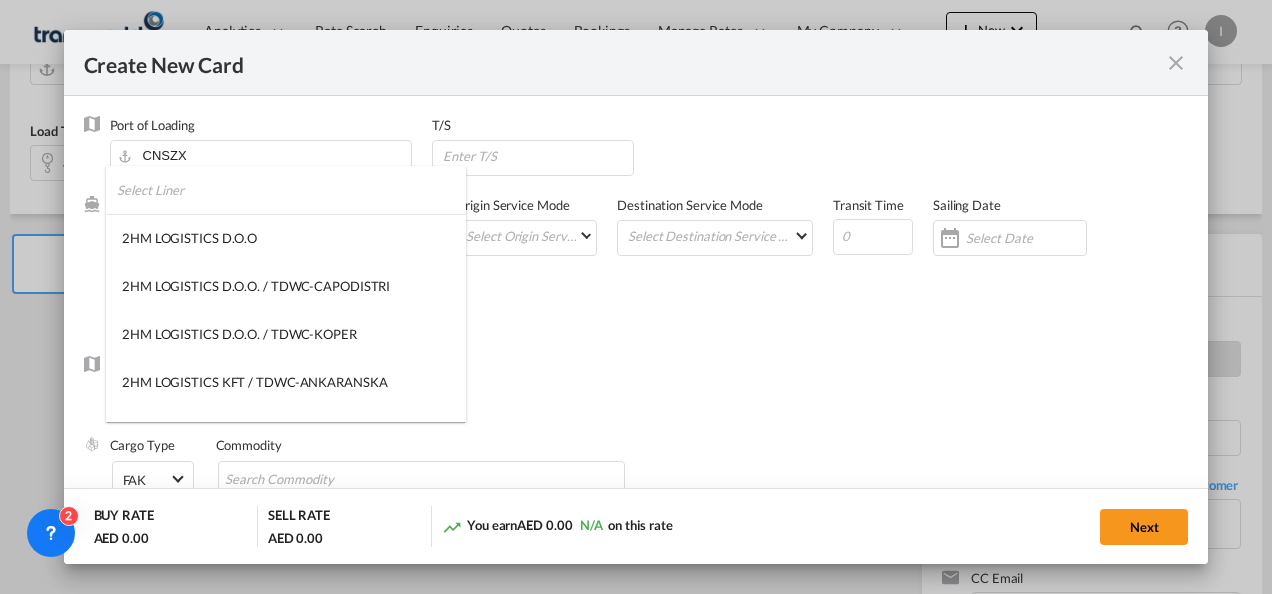 click at bounding box center [291, 190] 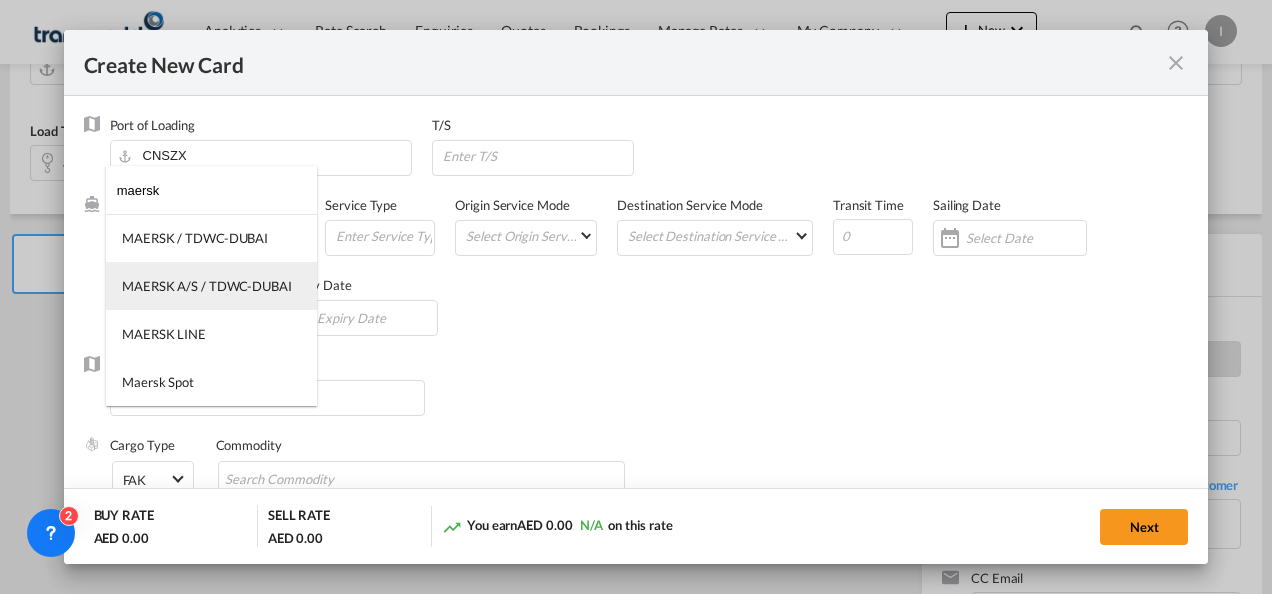 type on "maersk" 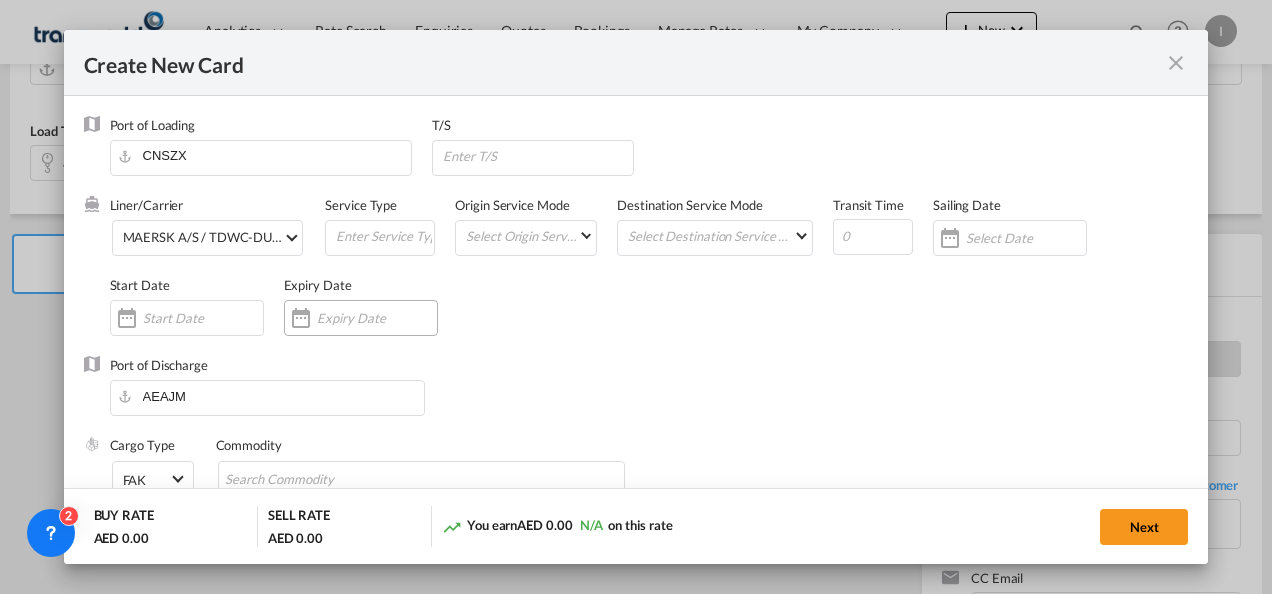 click at bounding box center (377, 318) 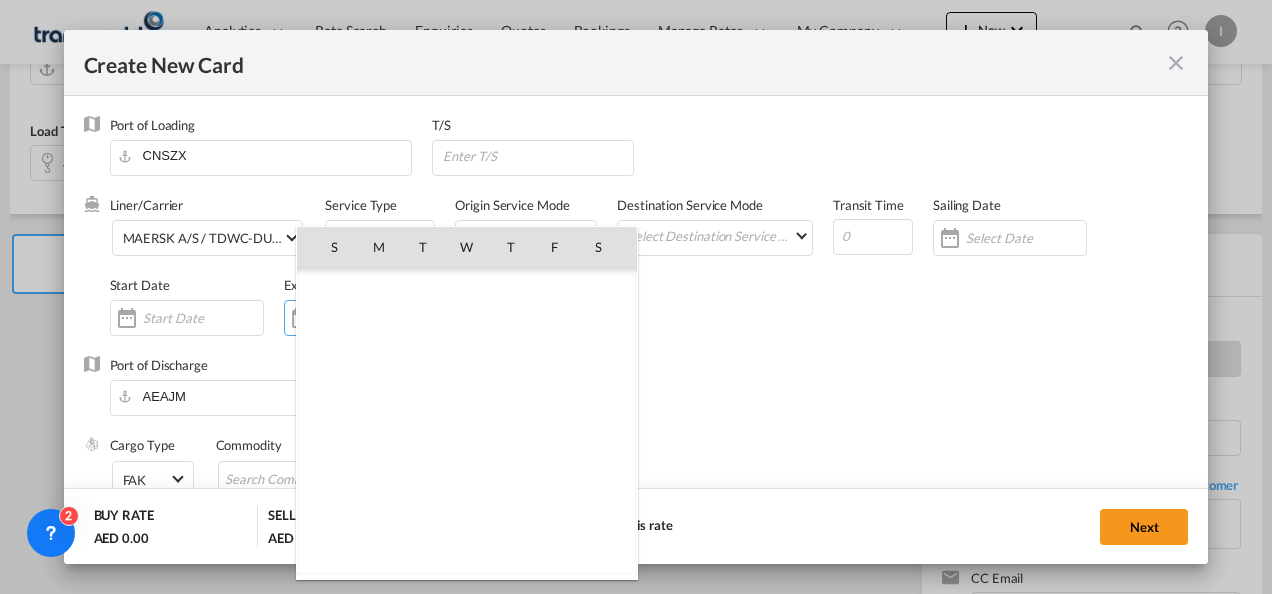 scroll, scrollTop: 462955, scrollLeft: 0, axis: vertical 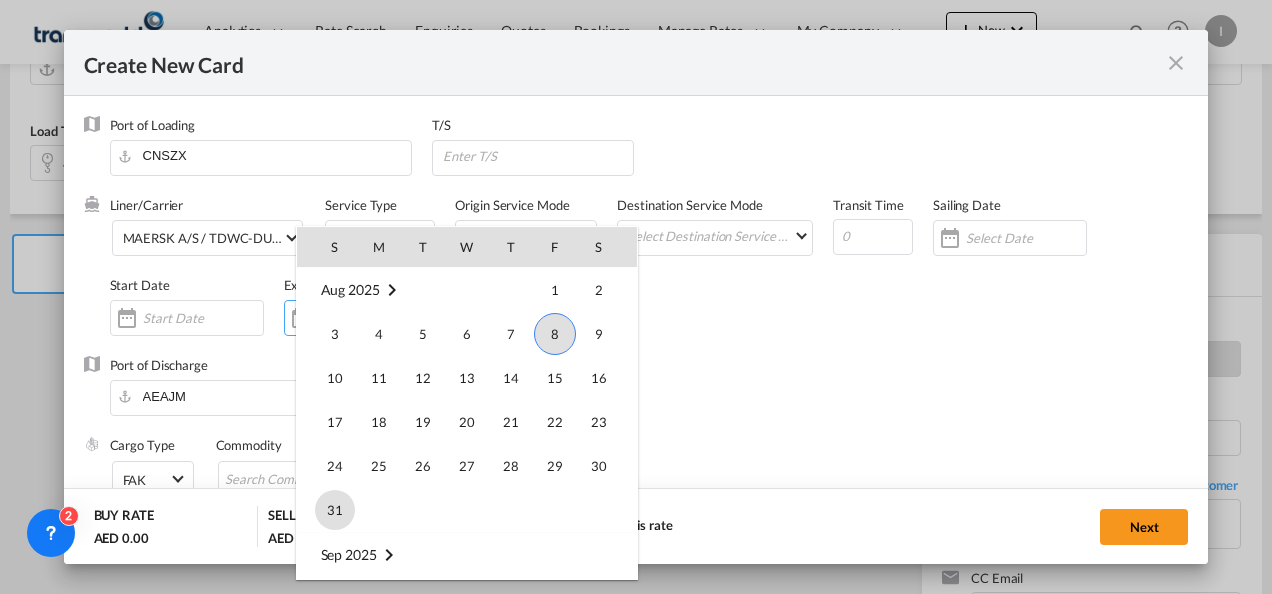 click on "31" at bounding box center (335, 510) 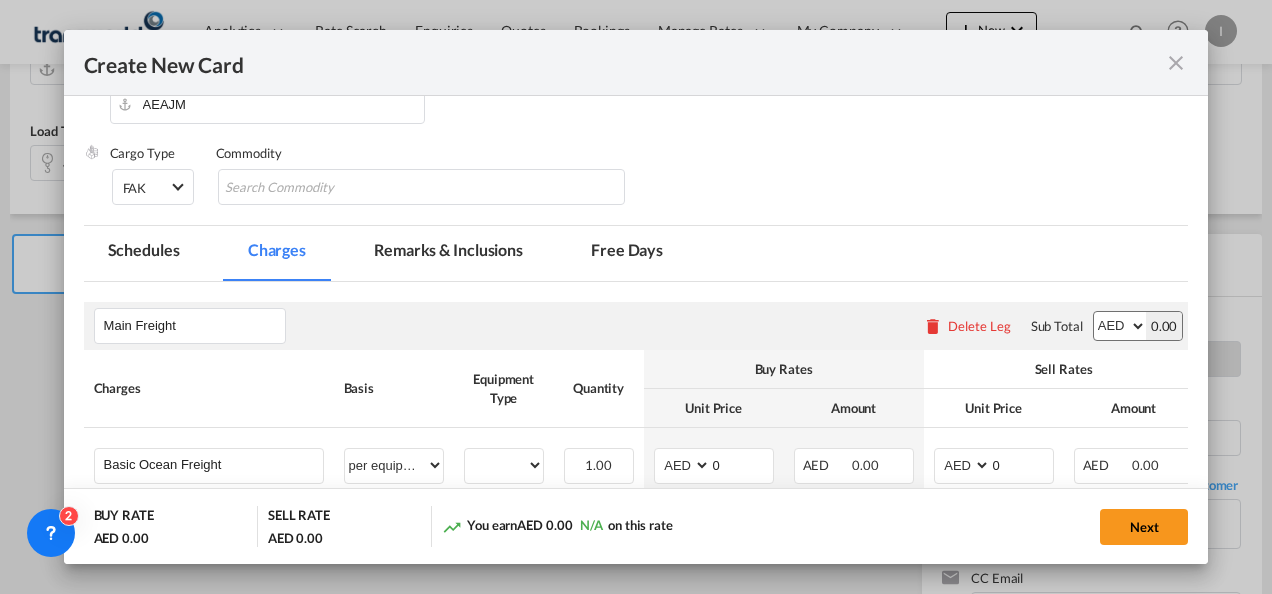 scroll, scrollTop: 300, scrollLeft: 0, axis: vertical 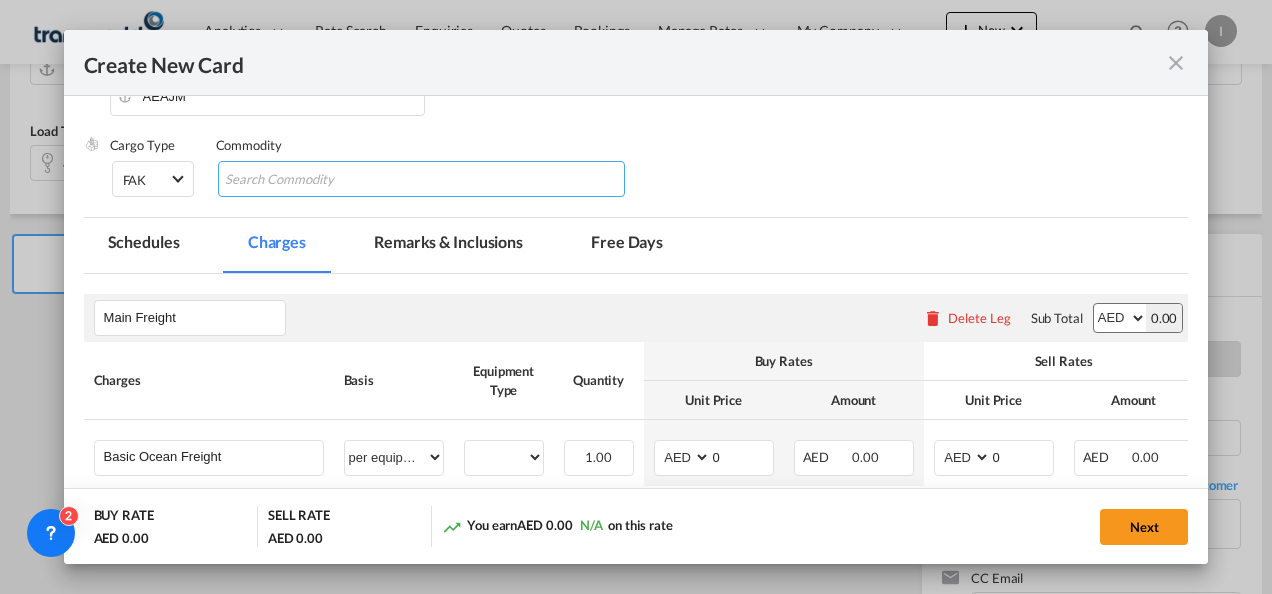 click at bounding box center [316, 180] 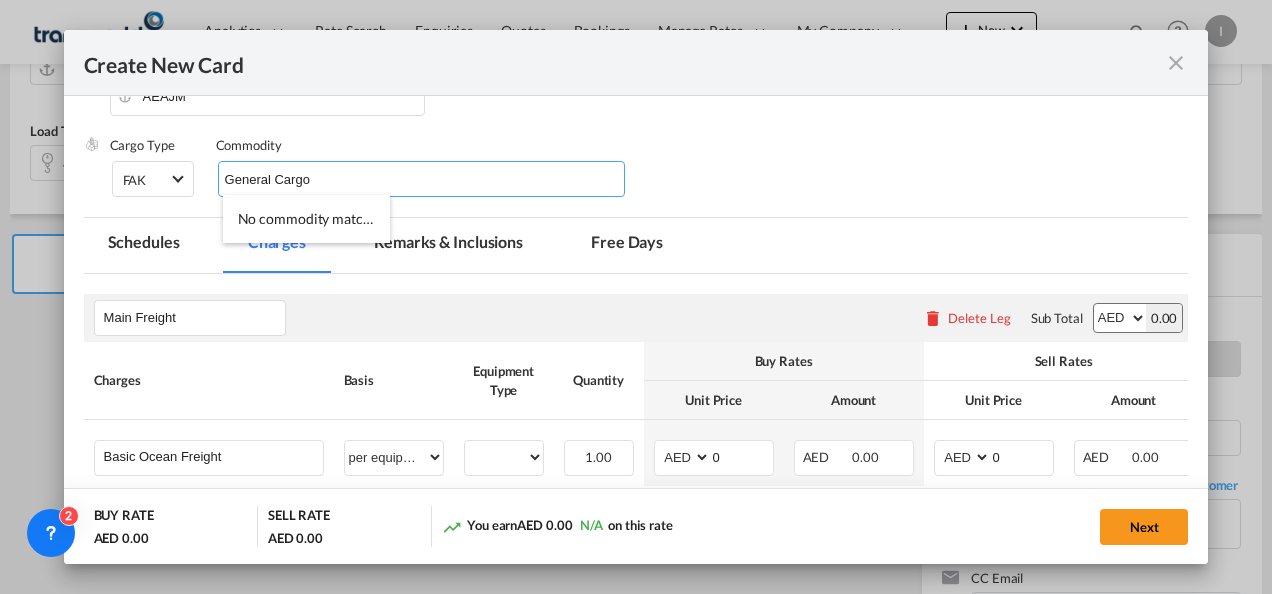 type on "General Cargo" 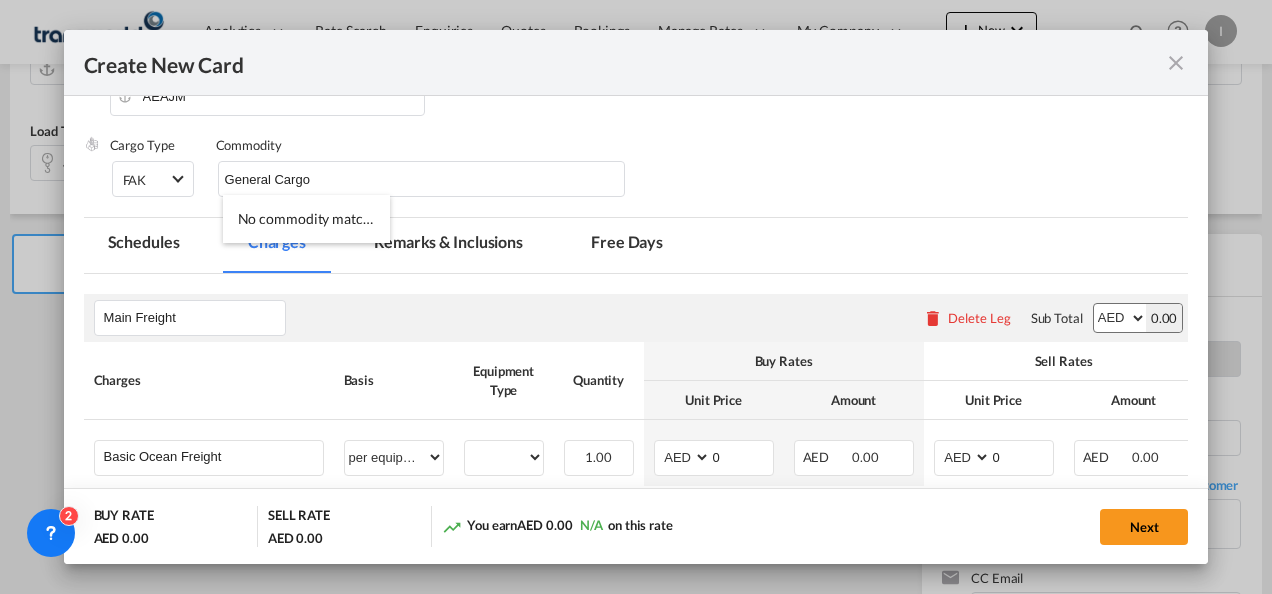 click on "Cargo Type FAK   FAK GCR GDSM General Cargo Hazardous Cargo Ambient Foodstuff Chilled Frozen Perishables Flexibags Out of Gauge Others Group NAC NAC Vehicles
Commodity
General Cargo" at bounding box center [649, 176] 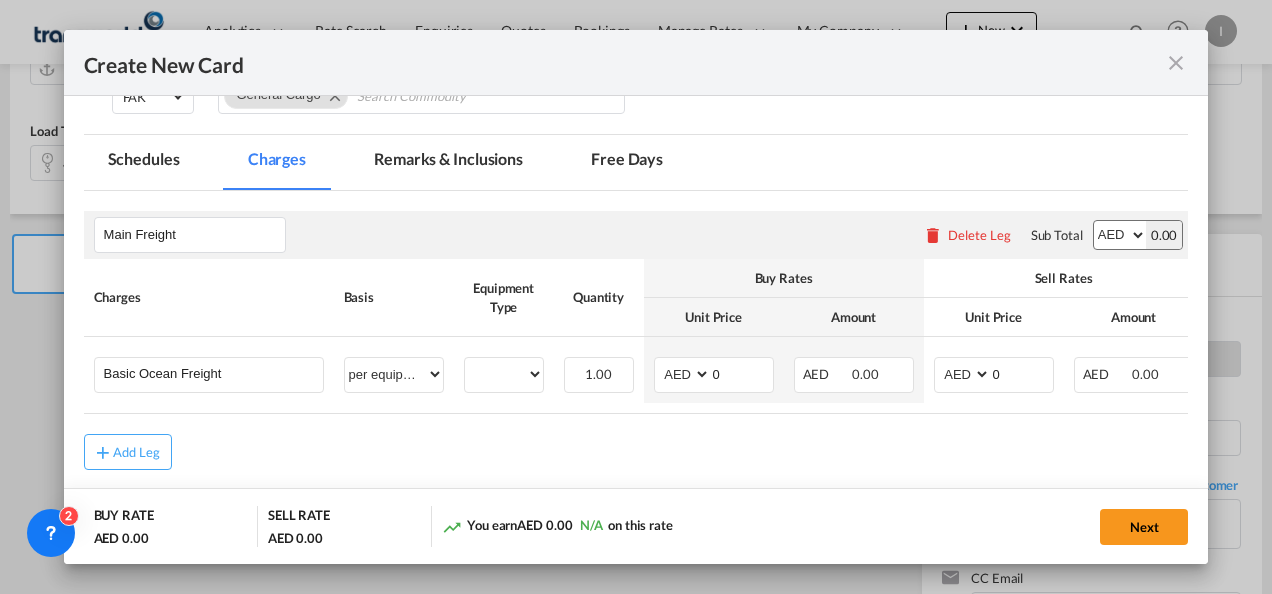 scroll, scrollTop: 474, scrollLeft: 0, axis: vertical 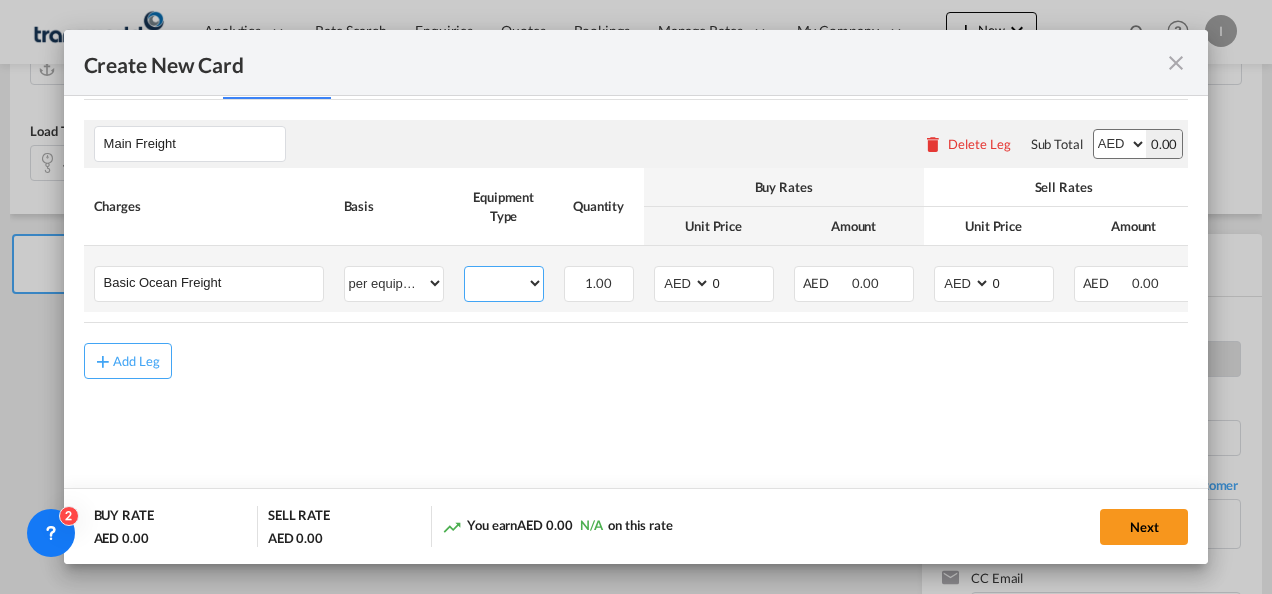 click on "40HC" at bounding box center (504, 283) 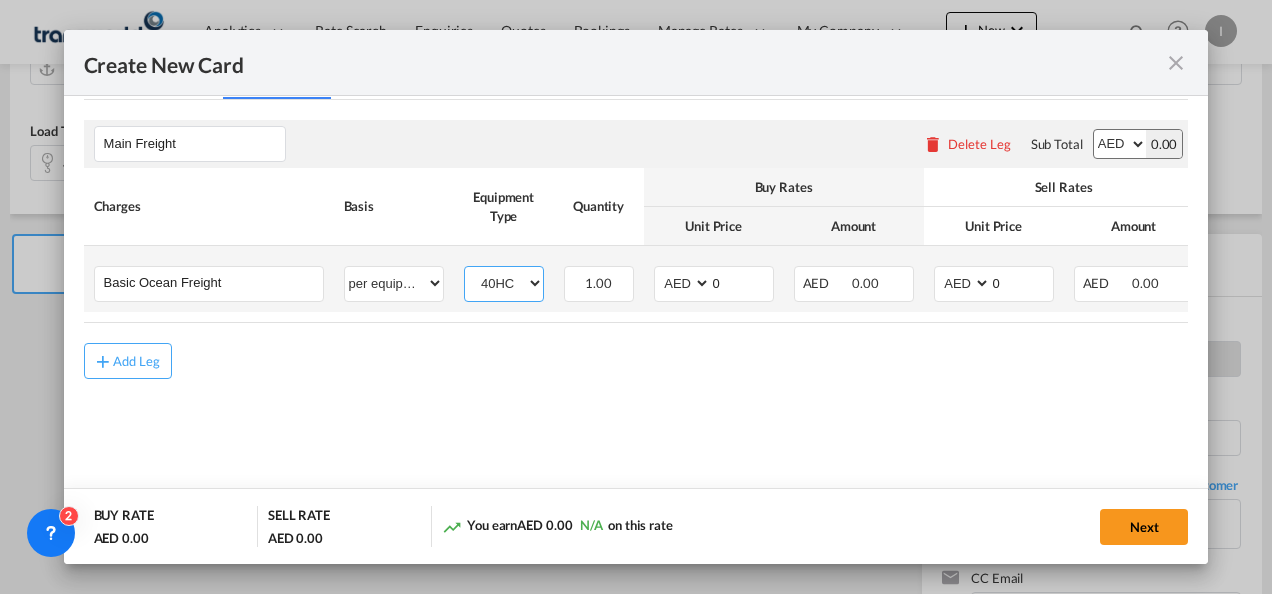 click on "40HC" at bounding box center [504, 283] 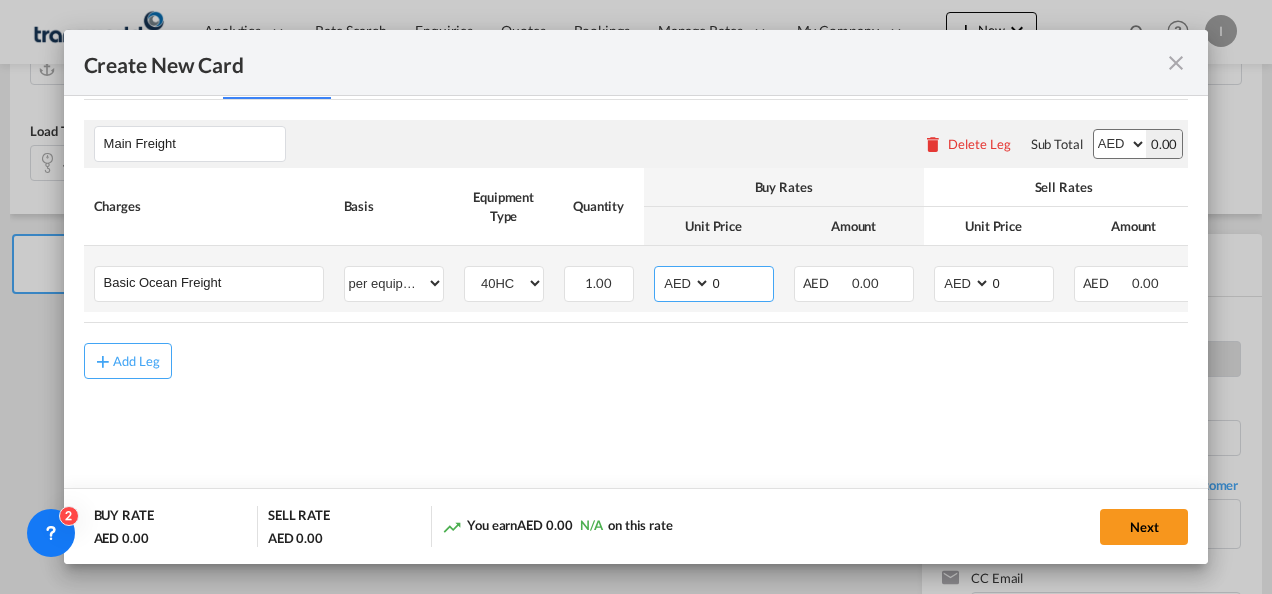 click on "AED AFN ALL AMD ANG AOA ARS AUD AWG AZN BAM BBD BDT BGN BHD BIF BMD BND BOB BRL BSD BTN BWP BYN BZD CAD CDF CHF CLP CNY COP CRC CUC CUP CVE CZK DJF DKK DOP DZD EGP ERN ETB EUR FJD FKP FOK GBP GEL GGP GHS GIP GMD GNF GTQ GYD HKD HNL HRK HTG HUF IDR ILS IMP INR IQD IRR ISK JMD JOD JPY KES KGS KHR KID KMF KRW KWD KYD KZT LAK LBP LKR LRD LSL LYD MAD MDL MGA MKD MMK MNT MOP MRU MUR MVR MWK MXN MYR MZN NAD NGN NIO NOK NPR NZD OMR PAB PEN PGK PHP PKR PLN PYG QAR RON RSD RUB RWF SAR SBD SCR SDG SEK SGD SHP SLL SOS SRD SSP STN SYP SZL THB TJS TMT TND TOP TRY TTD TVD TWD TZS UAH UGX USD UYU UZS VES VND VUV WST XAF XCD XDR XOF XPF YER ZAR ZMW" at bounding box center (684, 283) 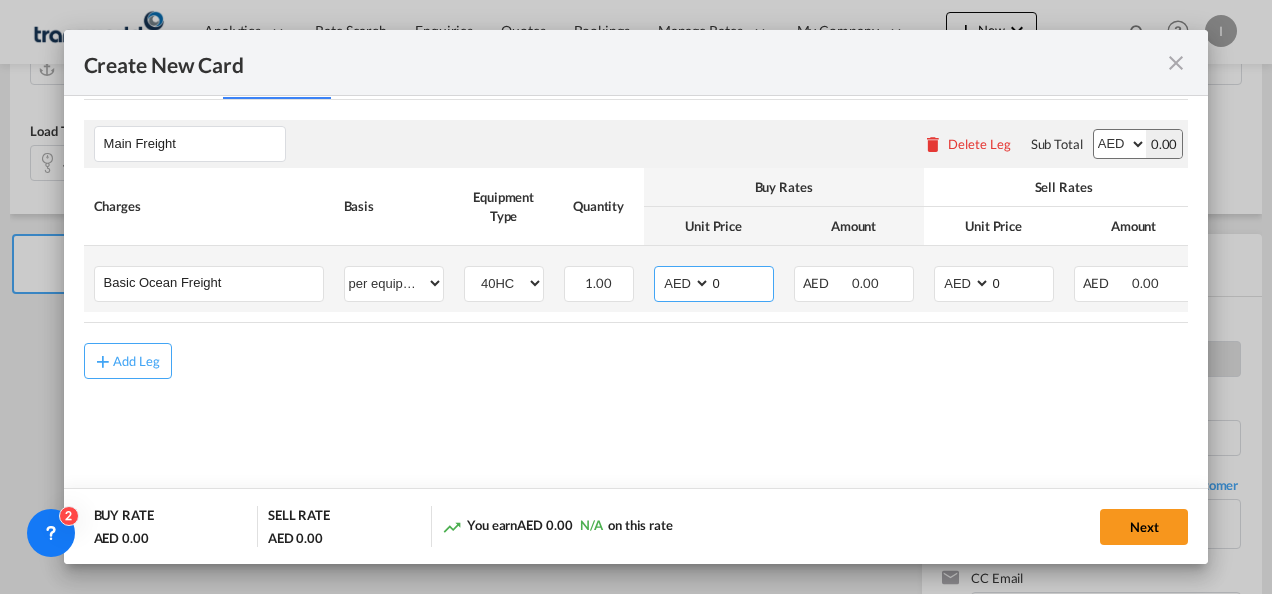 select on "string:USD" 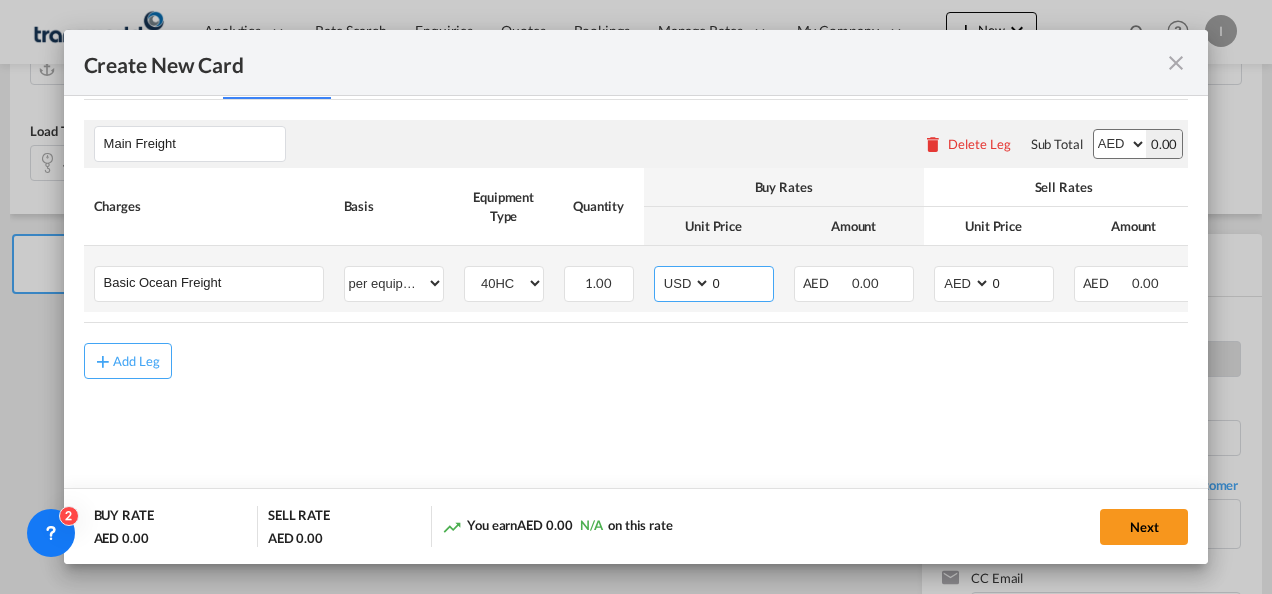 click on "AED AFN ALL AMD ANG AOA ARS AUD AWG AZN BAM BBD BDT BGN BHD BIF BMD BND BOB BRL BSD BTN BWP BYN BZD CAD CDF CHF CLP CNY COP CRC CUC CUP CVE CZK DJF DKK DOP DZD EGP ERN ETB EUR FJD FKP FOK GBP GEL GGP GHS GIP GMD GNF GTQ GYD HKD HNL HRK HTG HUF IDR ILS IMP INR IQD IRR ISK JMD JOD JPY KES KGS KHR KID KMF KRW KWD KYD KZT LAK LBP LKR LRD LSL LYD MAD MDL MGA MKD MMK MNT MOP MRU MUR MVR MWK MXN MYR MZN NAD NGN NIO NOK NPR NZD OMR PAB PEN PGK PHP PKR PLN PYG QAR RON RSD RUB RWF SAR SBD SCR SDG SEK SGD SHP SLL SOS SRD SSP STN SYP SZL THB TJS TMT TND TOP TRY TTD TVD TWD TZS UAH UGX USD UYU UZS VES VND VUV WST XAF XCD XDR XOF XPF YER ZAR ZMW" at bounding box center [684, 283] 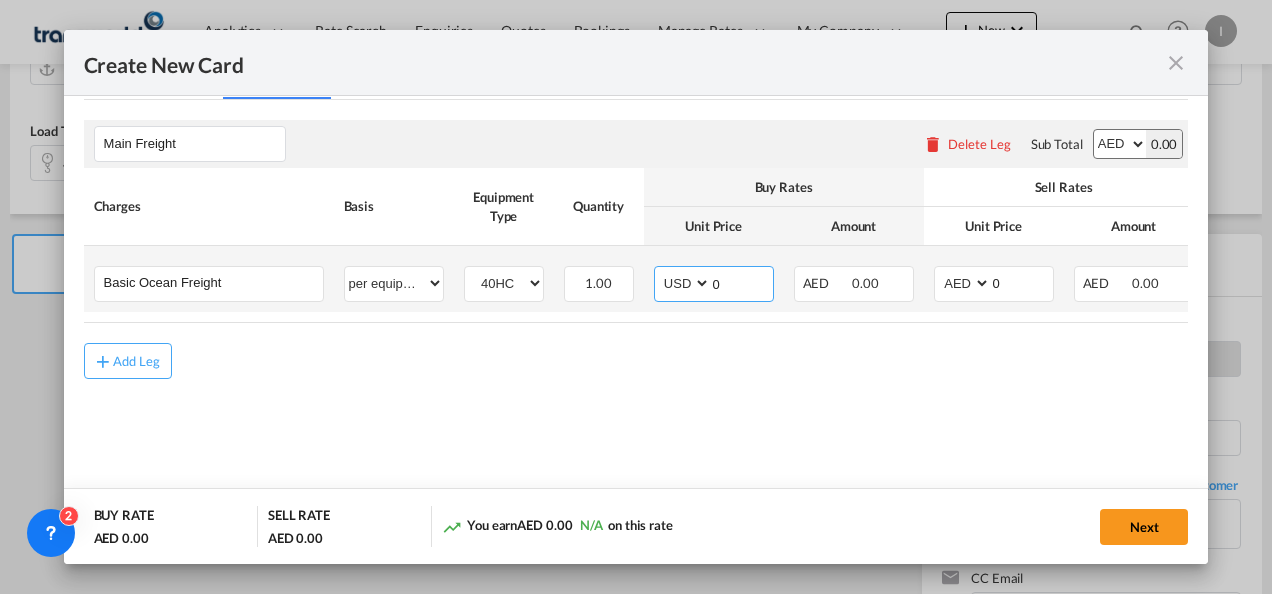 drag, startPoint x: 721, startPoint y: 290, endPoint x: 706, endPoint y: 290, distance: 15 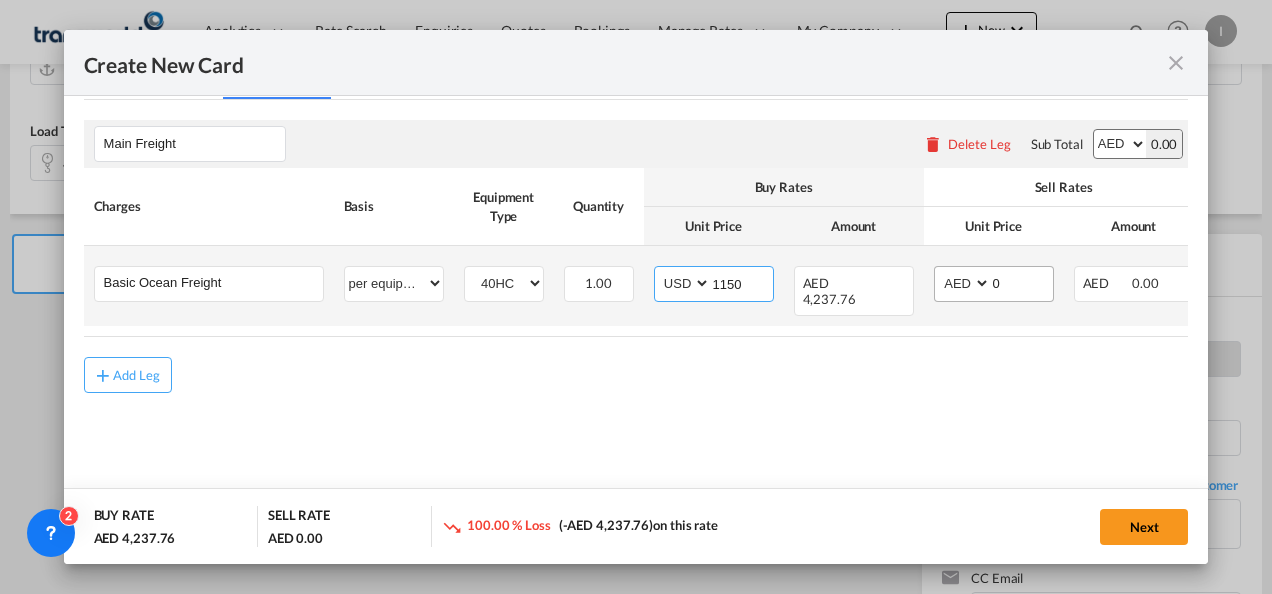 type on "1150" 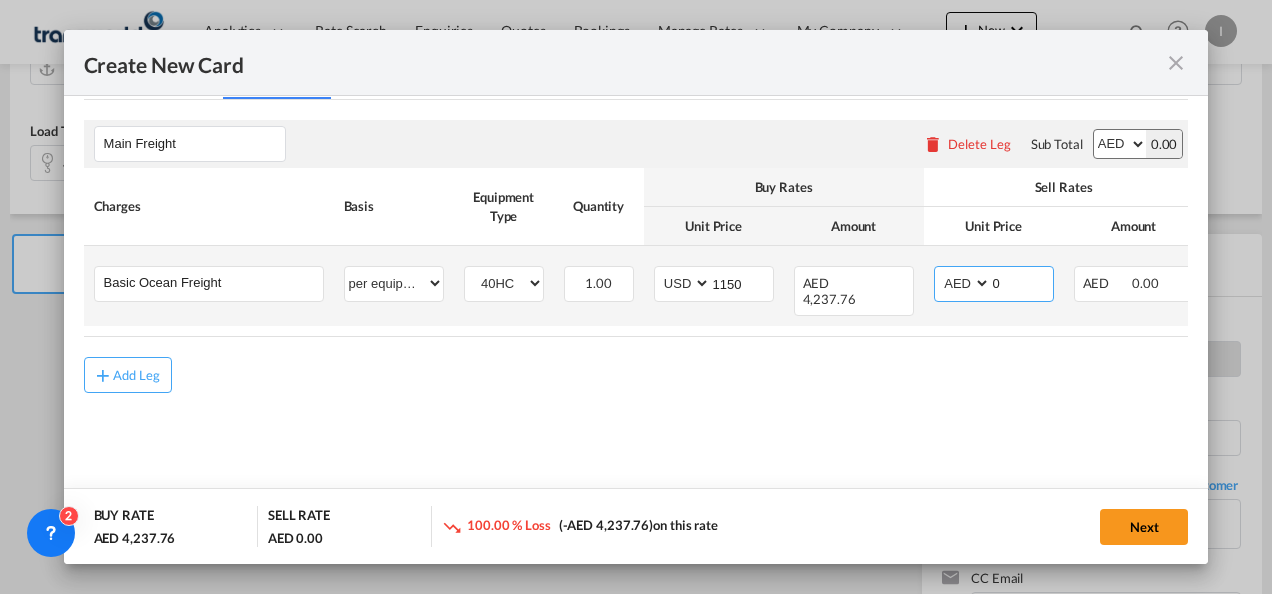 click on "AED AFN ALL AMD ANG AOA ARS AUD AWG AZN BAM BBD BDT BGN BHD BIF BMD BND BOB BRL BSD BTN BWP BYN BZD CAD CDF CHF CLP CNY COP CRC CUC CUP CVE CZK DJF DKK DOP DZD EGP ERN ETB EUR FJD FKP FOK GBP GEL GGP GHS GIP GMD GNF GTQ GYD HKD HNL HRK HTG HUF IDR ILS IMP INR IQD IRR ISK JMD JOD JPY KES KGS KHR KID KMF KRW KWD KYD KZT LAK LBP LKR LRD LSL LYD MAD MDL MGA MKD MMK MNT MOP MRU MUR MVR MWK MXN MYR MZN NAD NGN NIO NOK NPR NZD OMR PAB PEN PGK PHP PKR PLN PYG QAR RON RSD RUB RWF SAR SBD SCR SDG SEK SGD SHP SLL SOS SRD SSP STN SYP SZL THB TJS TMT TND TOP TRY TTD TVD TWD TZS UAH UGX USD UYU UZS VES VND VUV WST XAF XCD XDR XOF XPF YER ZAR ZMW" at bounding box center (964, 283) 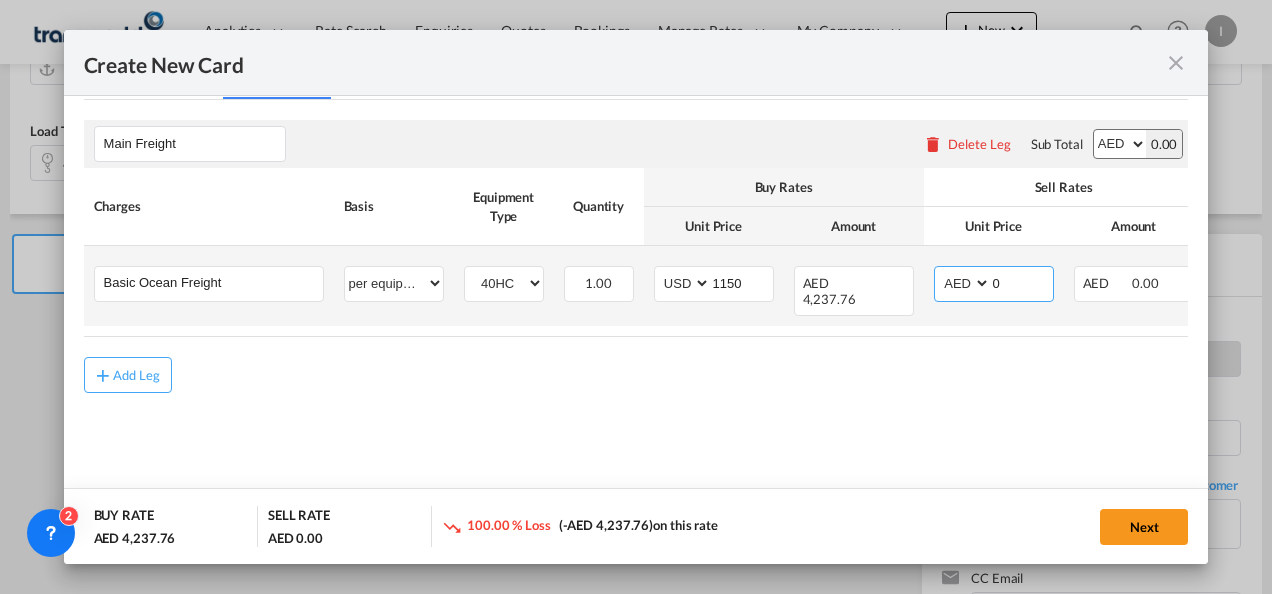 select on "string:USD" 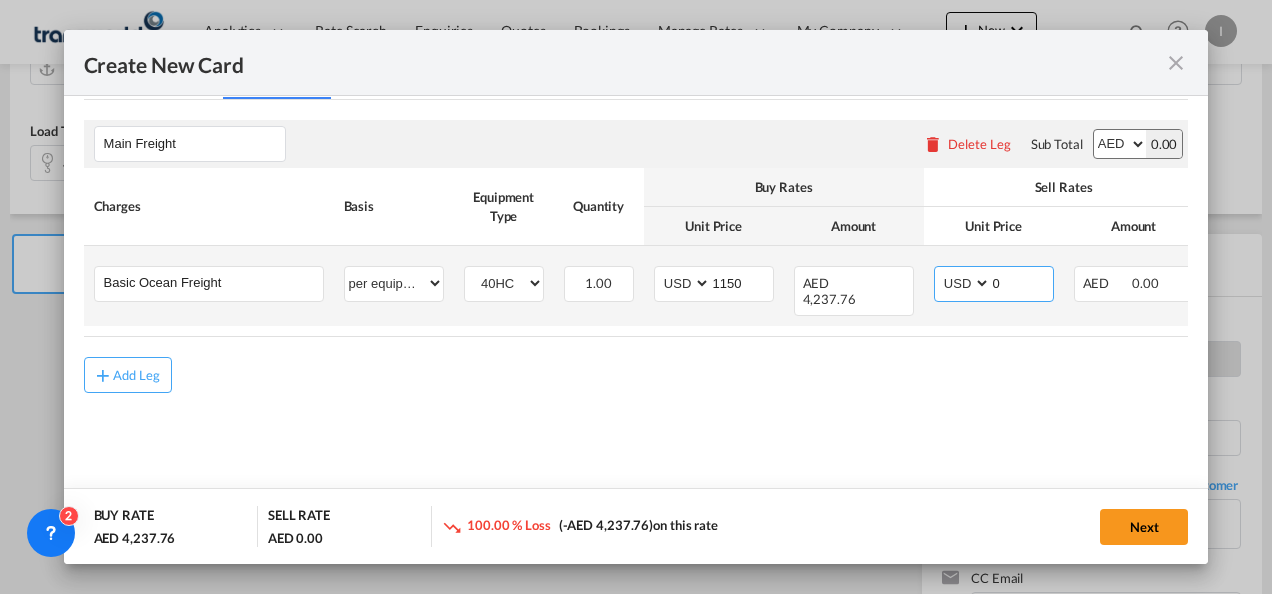 click on "AED AFN ALL AMD ANG AOA ARS AUD AWG AZN BAM BBD BDT BGN BHD BIF BMD BND BOB BRL BSD BTN BWP BYN BZD CAD CDF CHF CLP CNY COP CRC CUC CUP CVE CZK DJF DKK DOP DZD EGP ERN ETB EUR FJD FKP FOK GBP GEL GGP GHS GIP GMD GNF GTQ GYD HKD HNL HRK HTG HUF IDR ILS IMP INR IQD IRR ISK JMD JOD JPY KES KGS KHR KID KMF KRW KWD KYD KZT LAK LBP LKR LRD LSL LYD MAD MDL MGA MKD MMK MNT MOP MRU MUR MVR MWK MXN MYR MZN NAD NGN NIO NOK NPR NZD OMR PAB PEN PGK PHP PKR PLN PYG QAR RON RSD RUB RWF SAR SBD SCR SDG SEK SGD SHP SLL SOS SRD SSP STN SYP SZL THB TJS TMT TND TOP TRY TTD TVD TWD TZS UAH UGX USD UYU UZS VES VND VUV WST XAF XCD XDR XOF XPF YER ZAR ZMW" at bounding box center (964, 283) 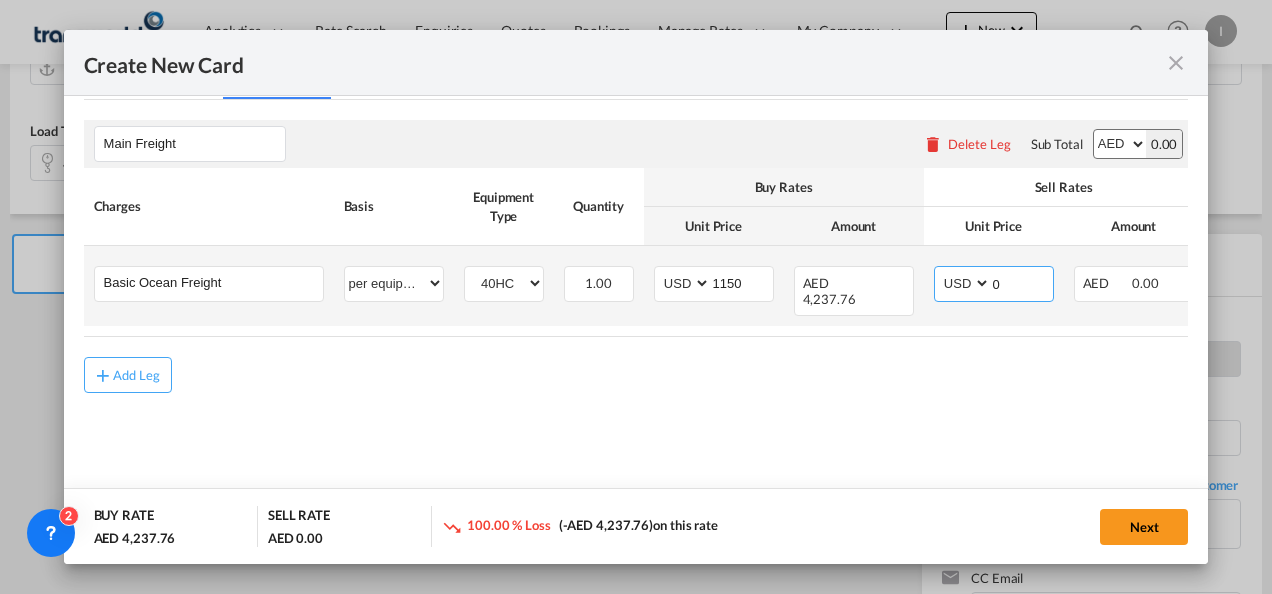 drag, startPoint x: 1030, startPoint y: 276, endPoint x: 952, endPoint y: 278, distance: 78.025635 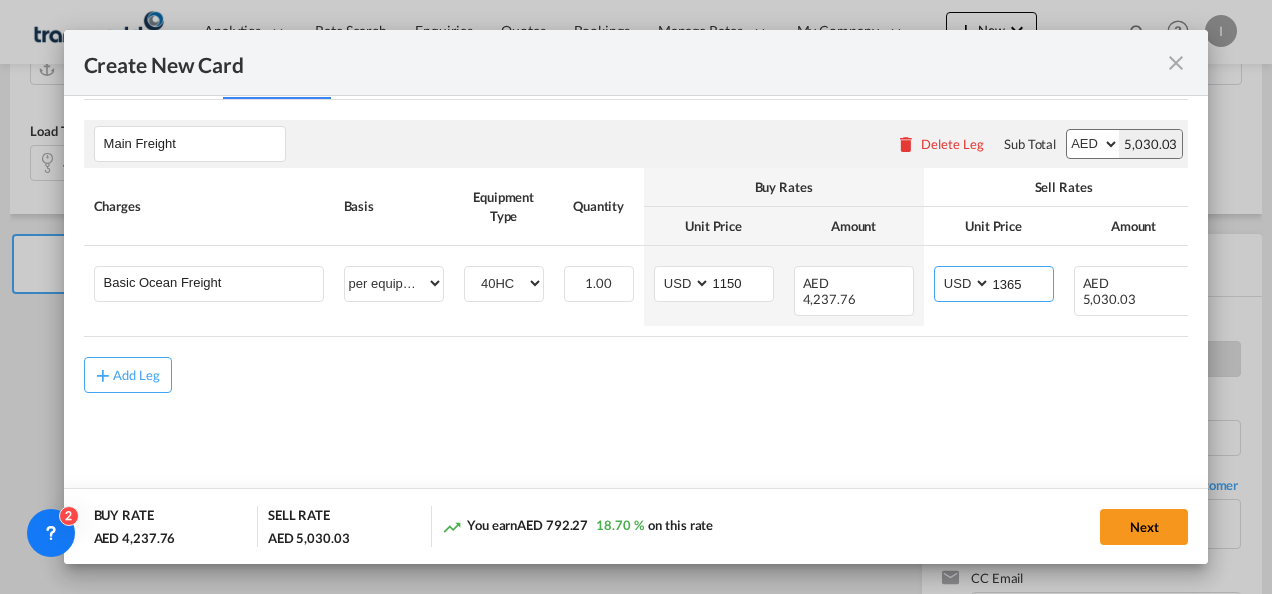 type on "1365" 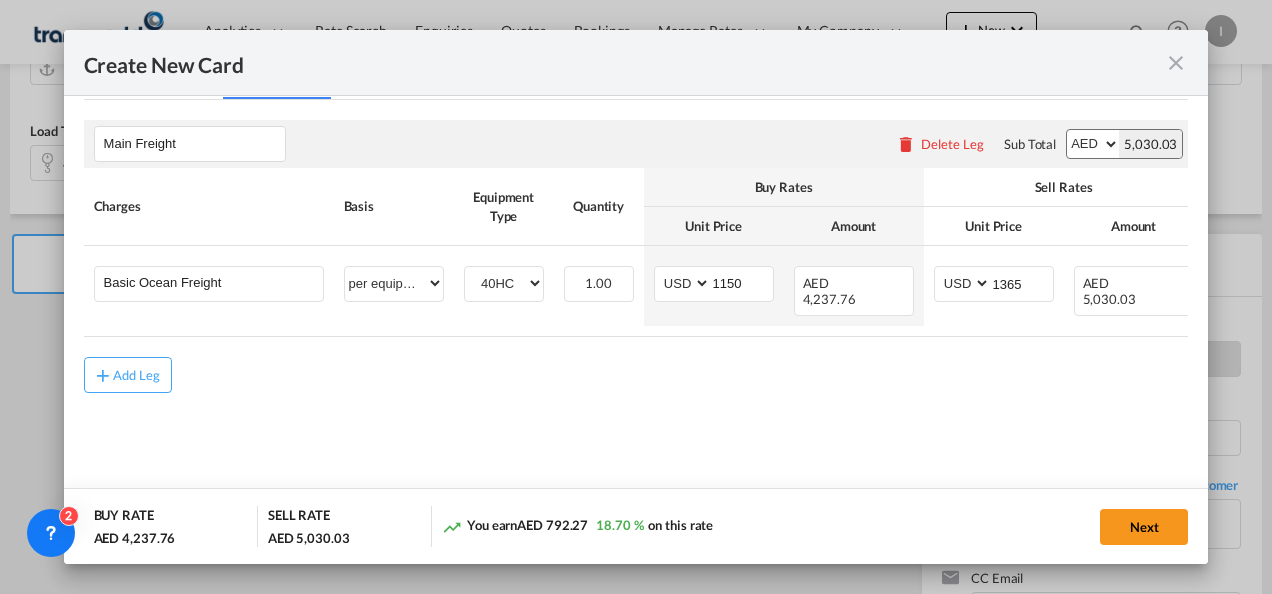 click on "Add Leg" at bounding box center [636, 375] 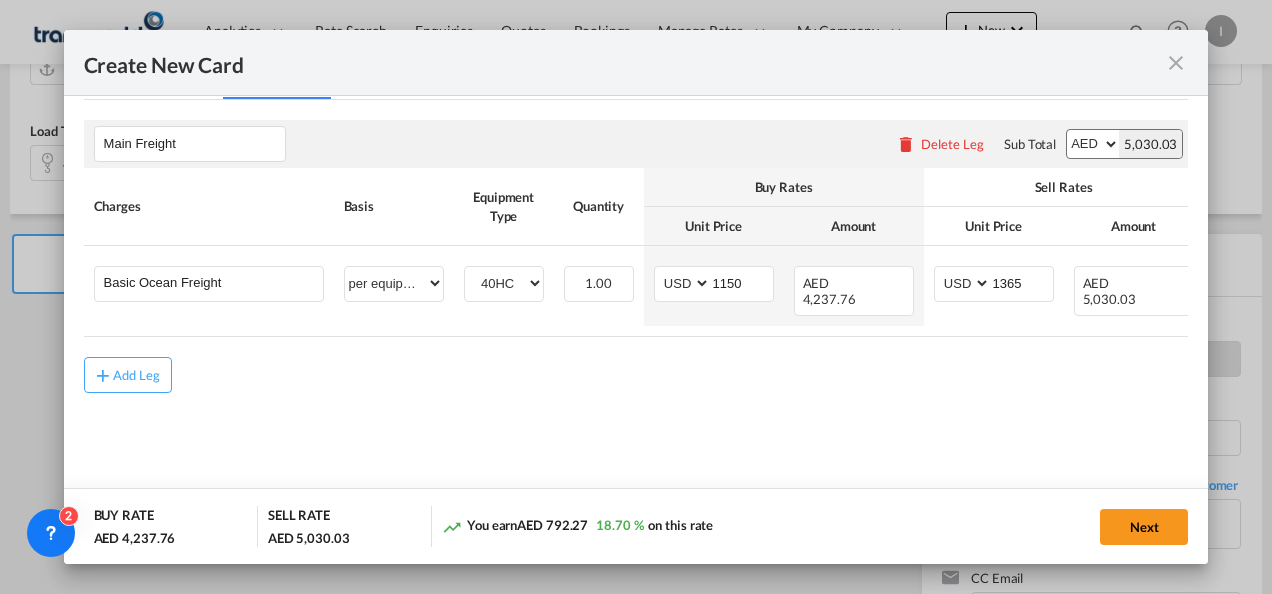 scroll, scrollTop: 0, scrollLeft: 177, axis: horizontal 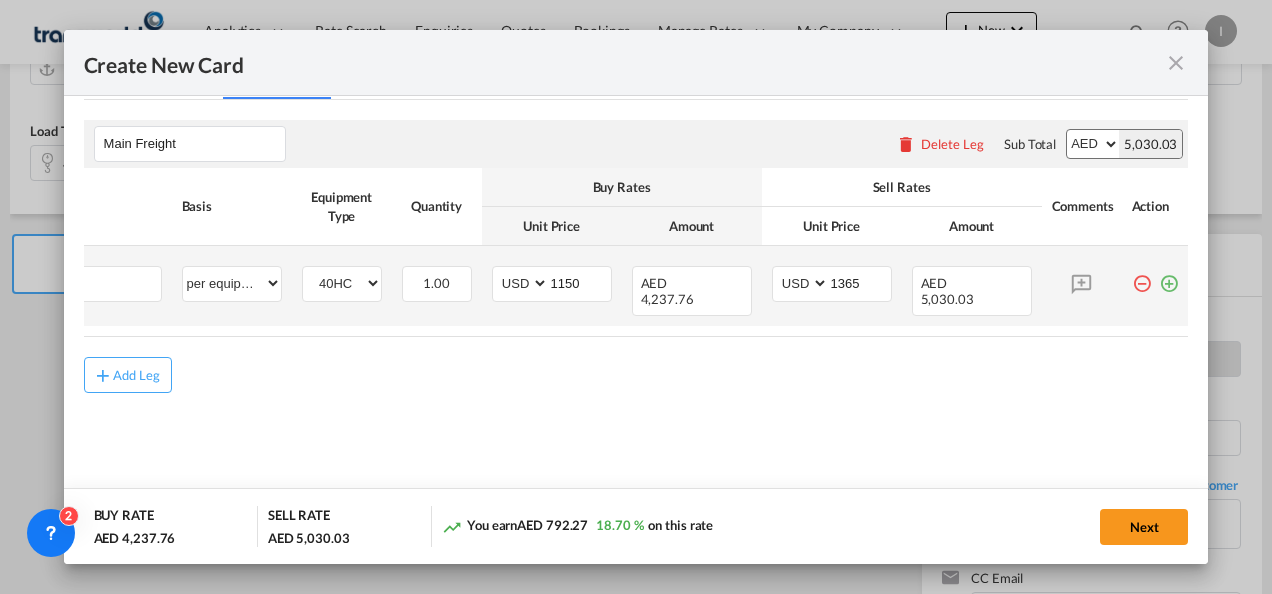 click at bounding box center [1169, 276] 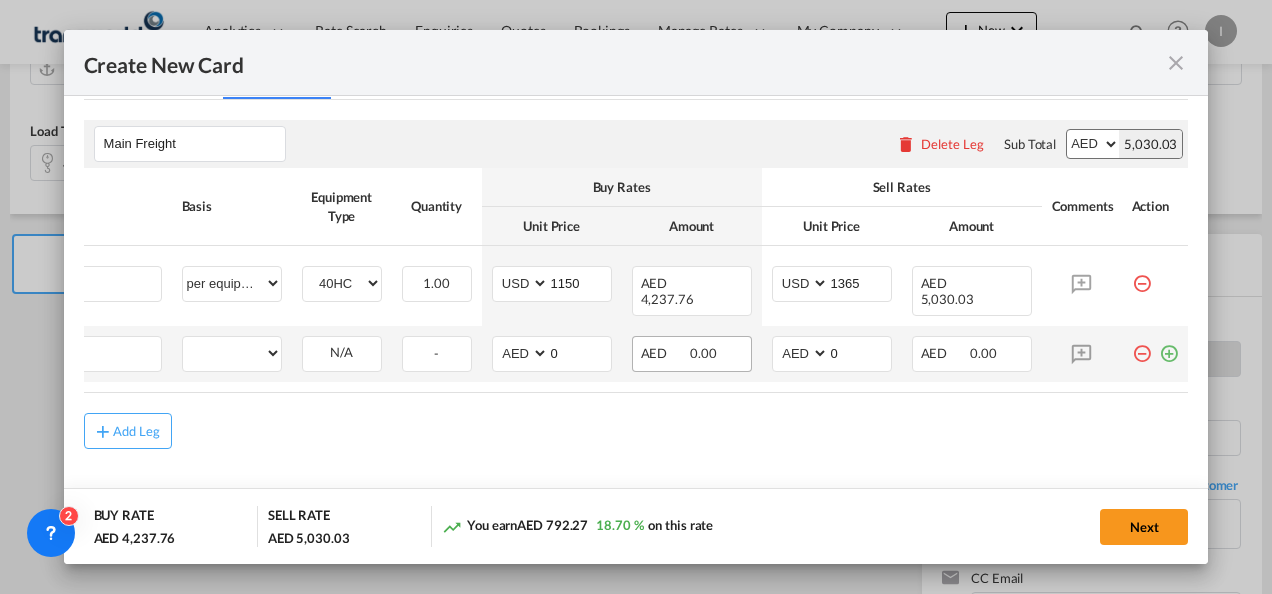 scroll, scrollTop: 0, scrollLeft: 20, axis: horizontal 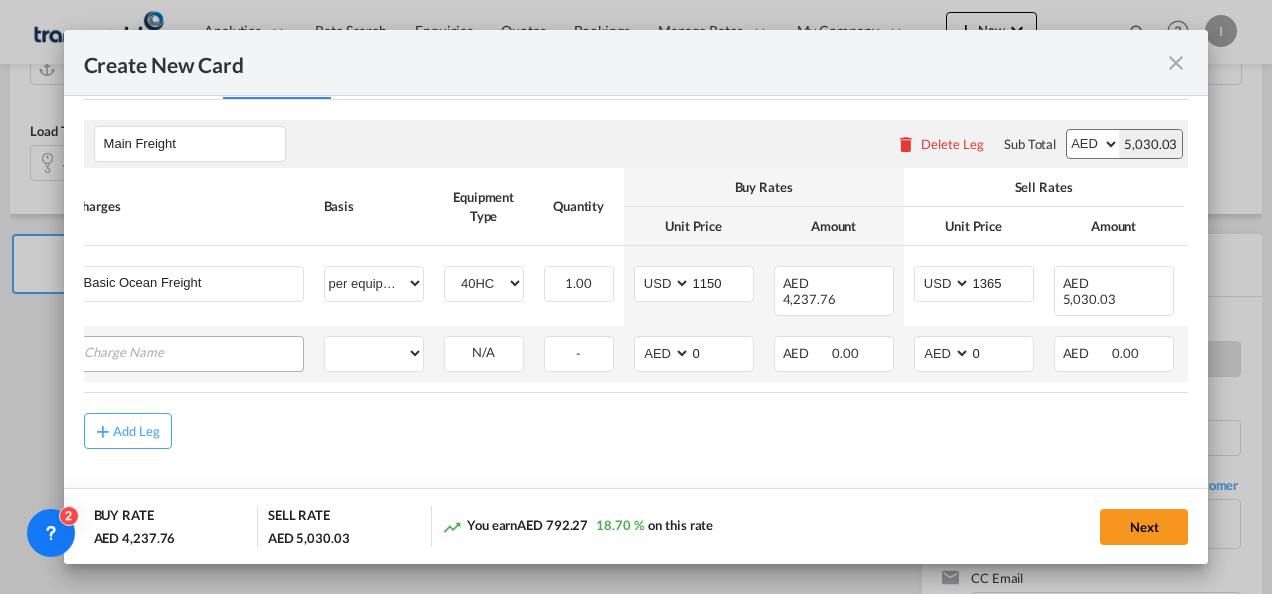 click at bounding box center [193, 352] 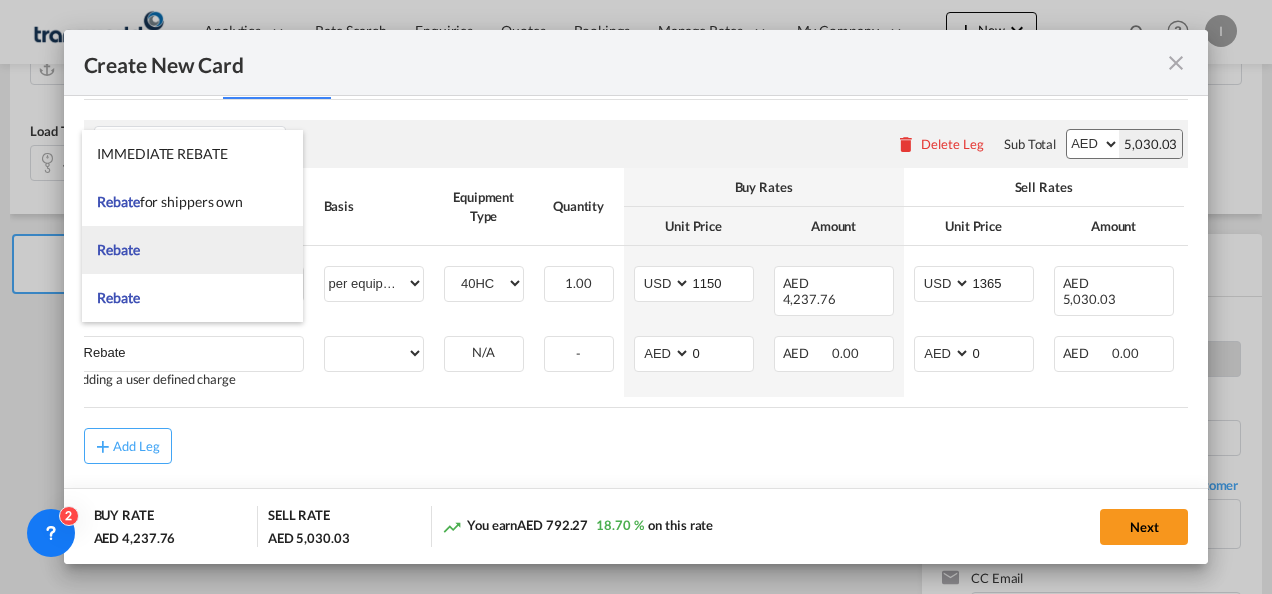 type on "Rebate" 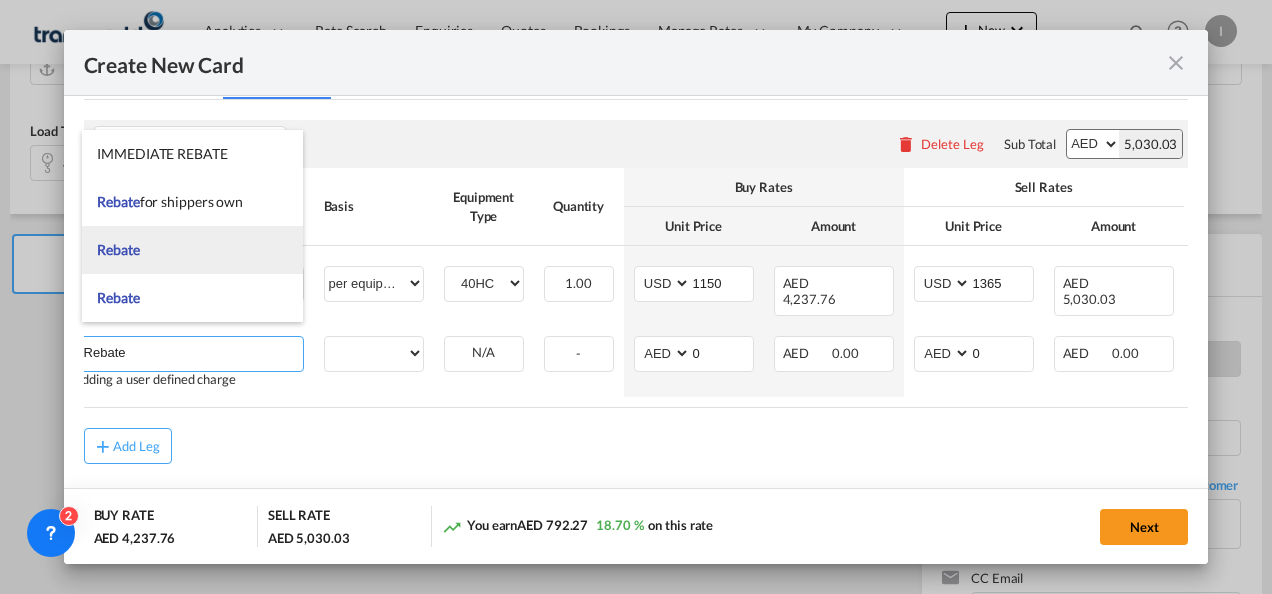 click on "Rebate" at bounding box center [192, 250] 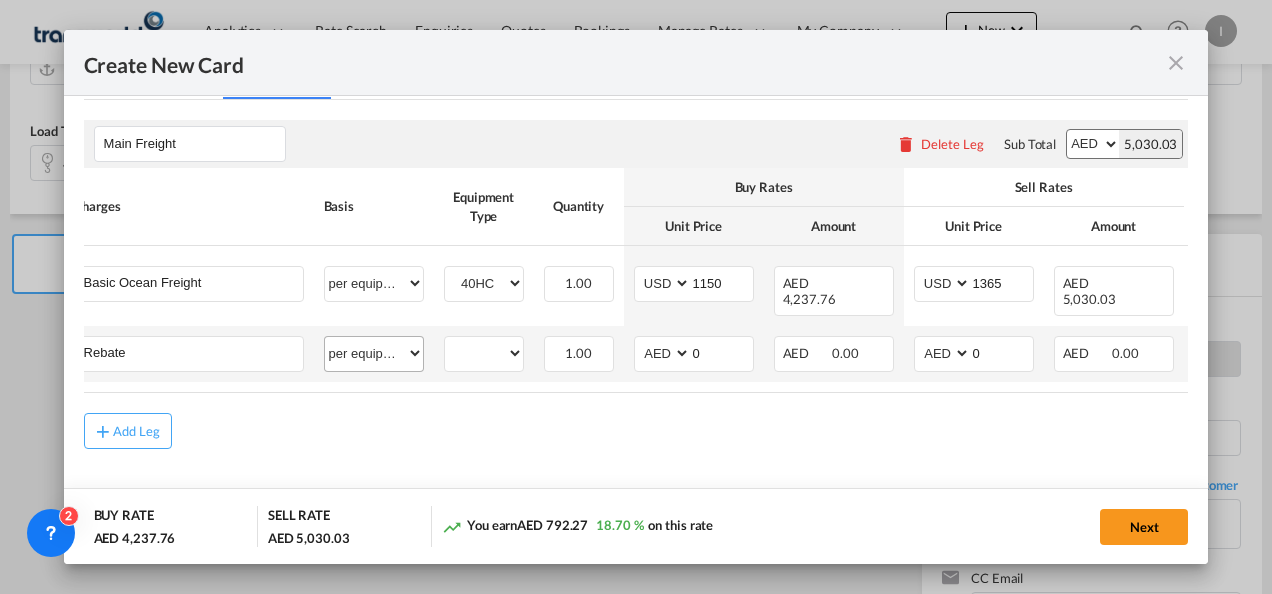 click on "per equipment
per container
per B/L
per shipping bill
per shipment
% on freight
per pallet
per carton
per vehicle
per shift
per invoice
per package
per day
per revalidation
per teu
per kg
per ton
per hour
flat
per_hbl
per belt
per_declaration
per_document
per chasis split
per clearance" at bounding box center (374, 354) 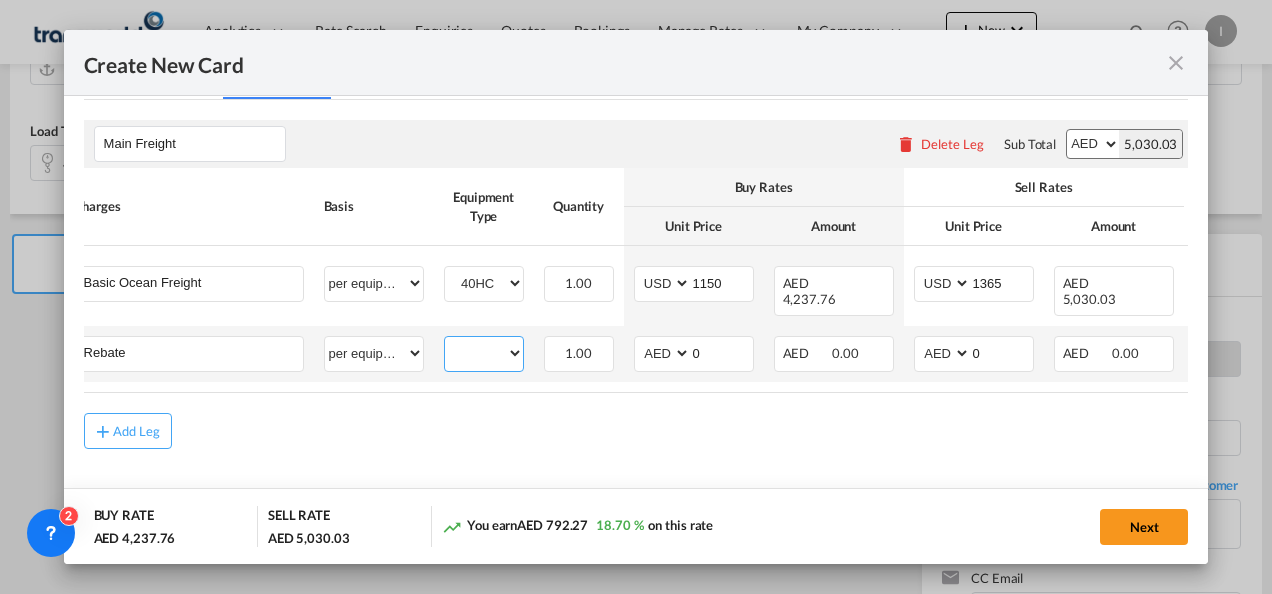 click on "40HC" at bounding box center [484, 353] 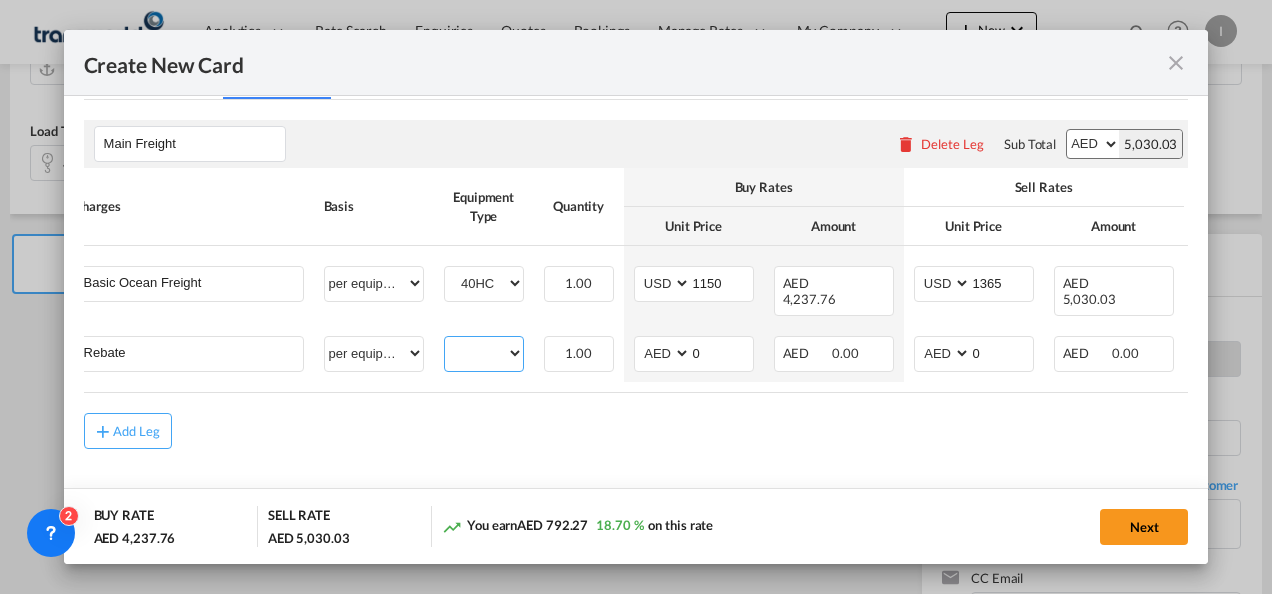 select on "40HC" 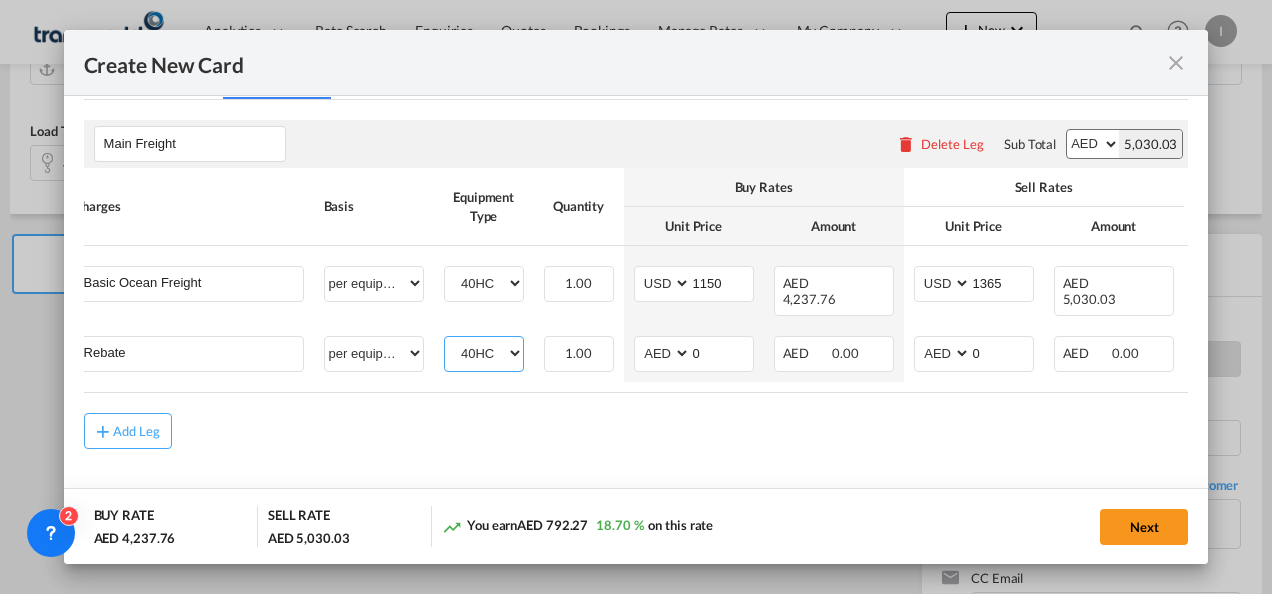 click on "40HC" at bounding box center [484, 353] 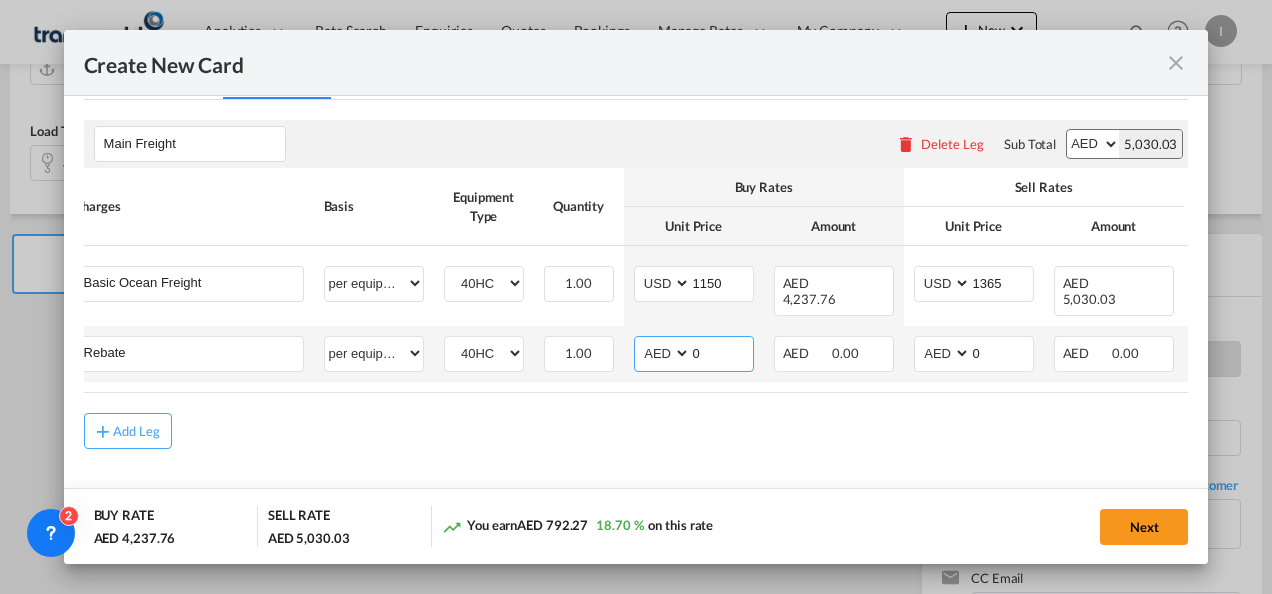 click on "AED AFN ALL AMD ANG AOA ARS AUD AWG AZN BAM BBD BDT BGN BHD BIF BMD BND BOB BRL BSD BTN BWP BYN BZD CAD CDF CHF CLP CNY COP CRC CUC CUP CVE CZK DJF DKK DOP DZD EGP ERN ETB EUR FJD FKP FOK GBP GEL GGP GHS GIP GMD GNF GTQ GYD HKD HNL HRK HTG HUF IDR ILS IMP INR IQD IRR ISK JMD JOD JPY KES KGS KHR KID KMF KRW KWD KYD KZT LAK LBP LKR LRD LSL LYD MAD MDL MGA MKD MMK MNT MOP MRU MUR MVR MWK MXN MYR MZN NAD NGN NIO NOK NPR NZD OMR PAB PEN PGK PHP PKR PLN PYG QAR RON RSD RUB RWF SAR SBD SCR SDG SEK SGD SHP SLL SOS SRD SSP STN SYP SZL THB TJS TMT TND TOP TRY TTD TVD TWD TZS UAH UGX USD UYU UZS VES VND VUV WST XAF XCD XDR XOF XPF YER ZAR ZMW" at bounding box center (664, 353) 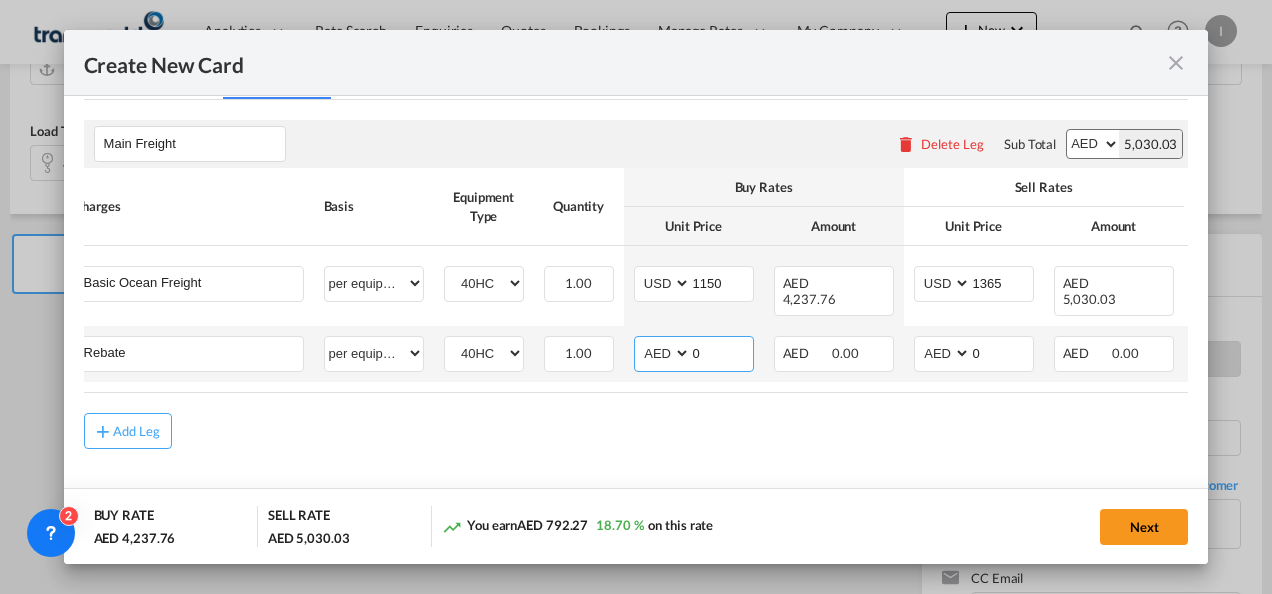 select on "string:USD" 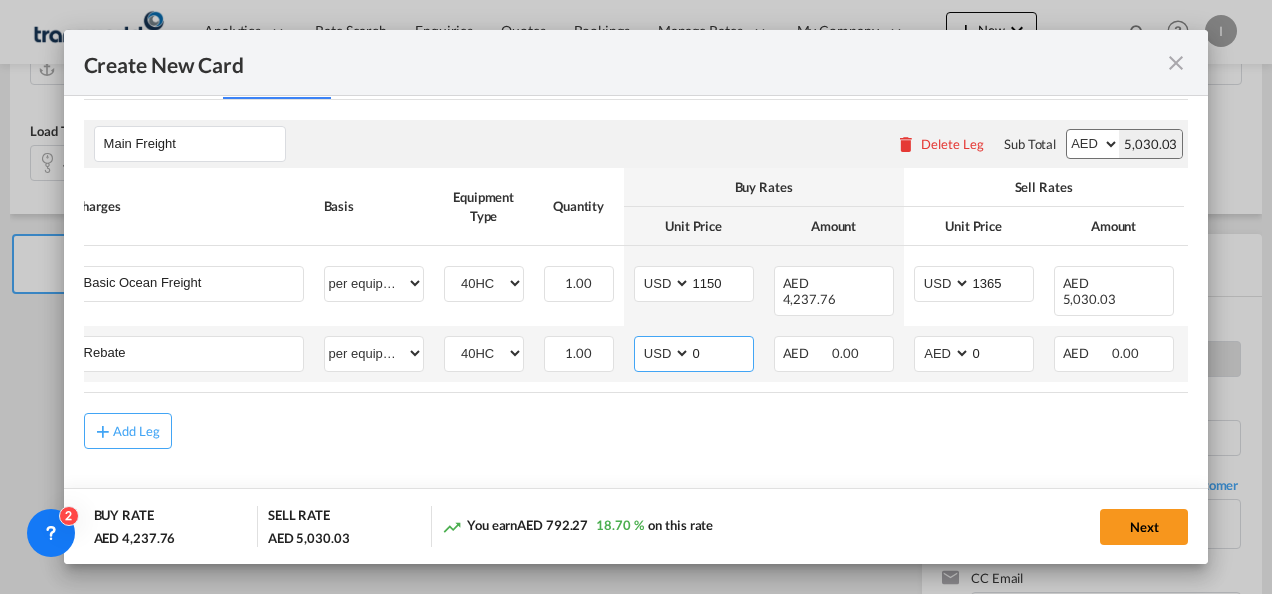 click on "AED AFN ALL AMD ANG AOA ARS AUD AWG AZN BAM BBD BDT BGN BHD BIF BMD BND BOB BRL BSD BTN BWP BYN BZD CAD CDF CHF CLP CNY COP CRC CUC CUP CVE CZK DJF DKK DOP DZD EGP ERN ETB EUR FJD FKP FOK GBP GEL GGP GHS GIP GMD GNF GTQ GYD HKD HNL HRK HTG HUF IDR ILS IMP INR IQD IRR ISK JMD JOD JPY KES KGS KHR KID KMF KRW KWD KYD KZT LAK LBP LKR LRD LSL LYD MAD MDL MGA MKD MMK MNT MOP MRU MUR MVR MWK MXN MYR MZN NAD NGN NIO NOK NPR NZD OMR PAB PEN PGK PHP PKR PLN PYG QAR RON RSD RUB RWF SAR SBD SCR SDG SEK SGD SHP SLL SOS SRD SSP STN SYP SZL THB TJS TMT TND TOP TRY TTD TVD TWD TZS UAH UGX USD UYU UZS VES VND VUV WST XAF XCD XDR XOF XPF YER ZAR ZMW" at bounding box center (664, 353) 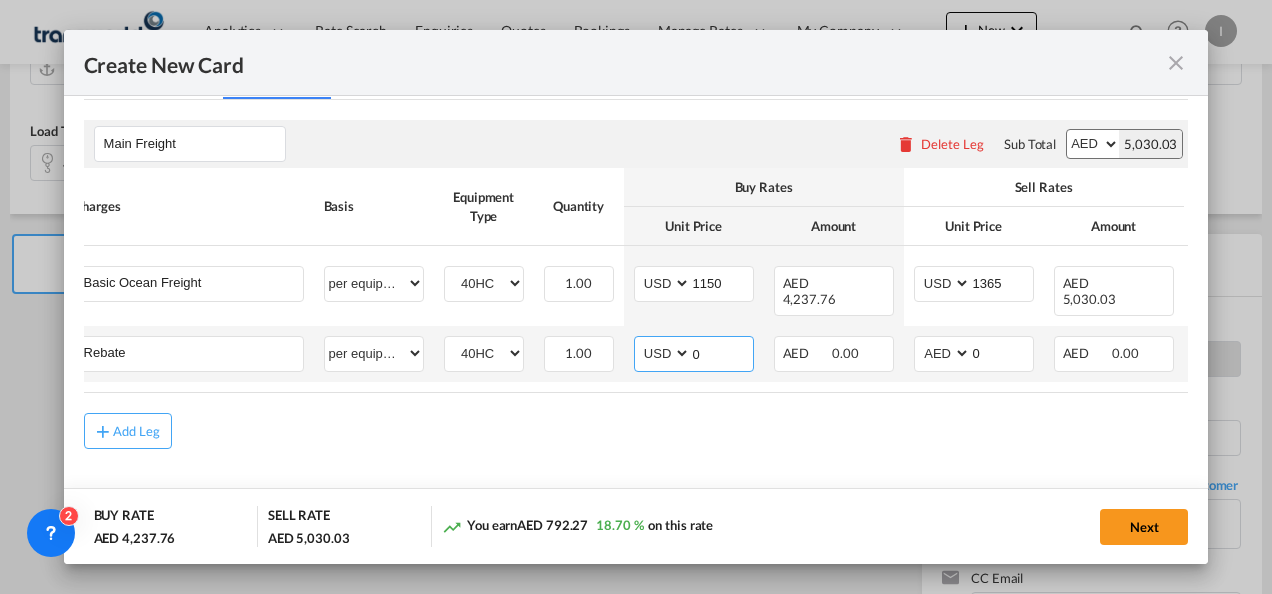 drag, startPoint x: 718, startPoint y: 342, endPoint x: 689, endPoint y: 338, distance: 29.274563 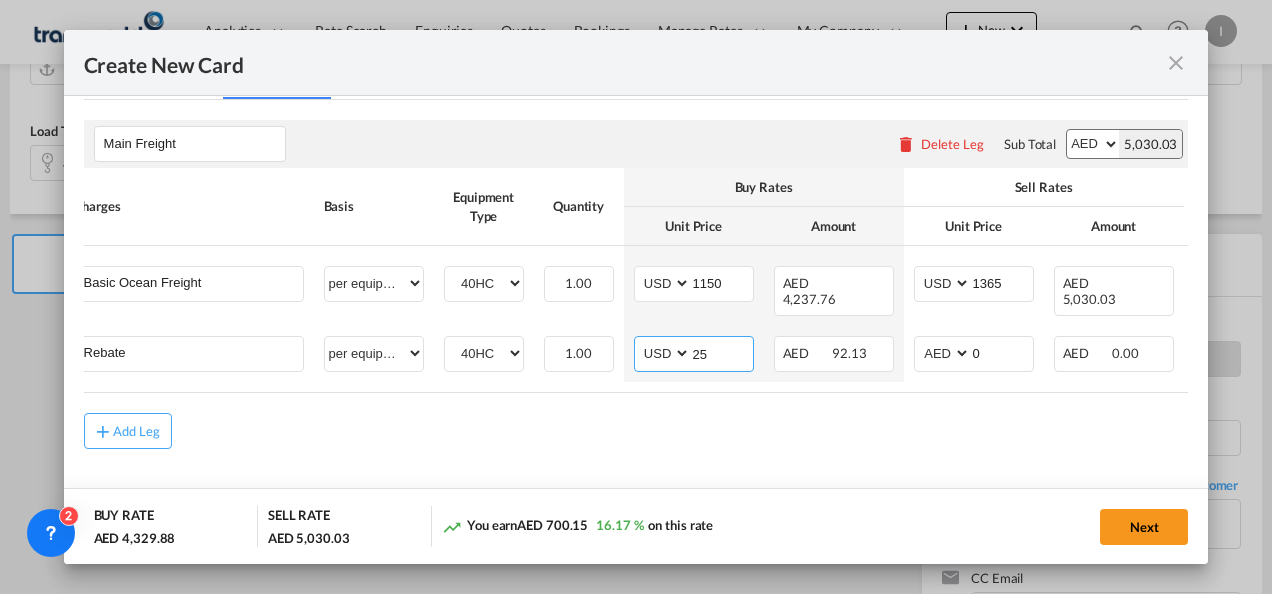 type on "25" 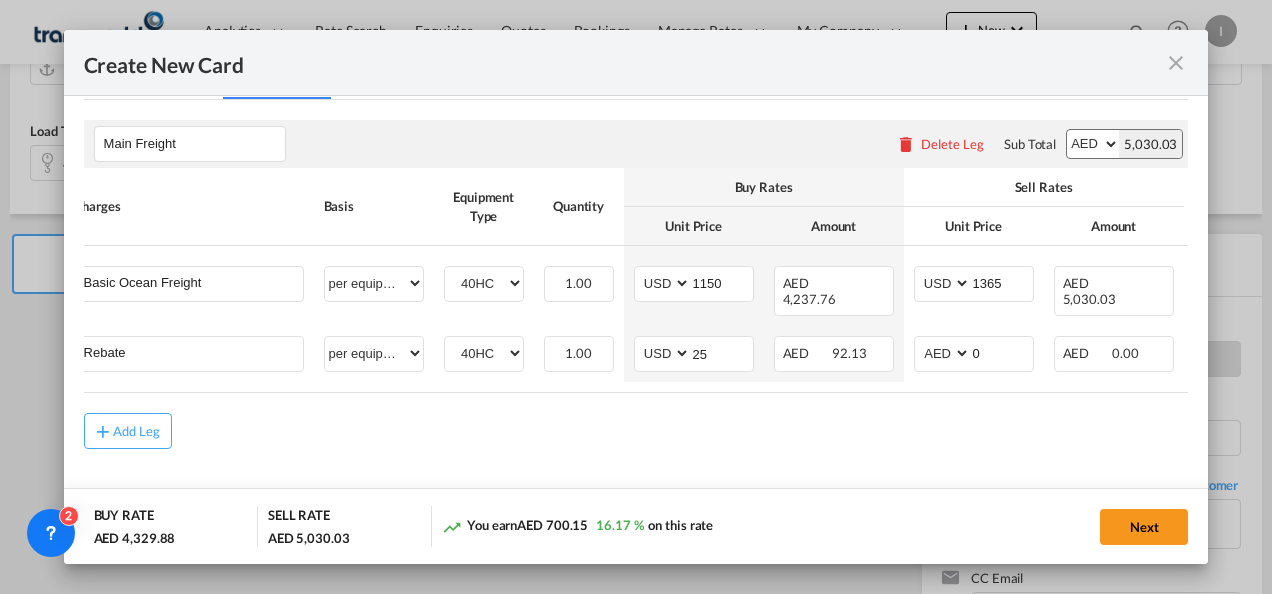 click on "Add Leg" at bounding box center [636, 431] 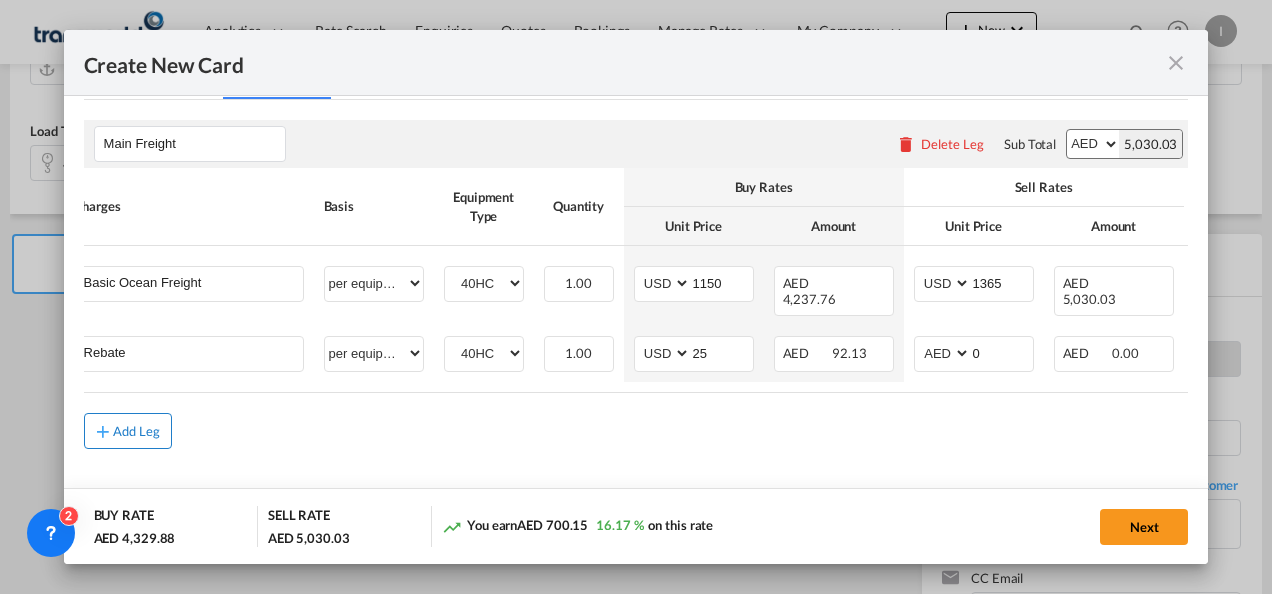 click on "Add Leg" at bounding box center [128, 431] 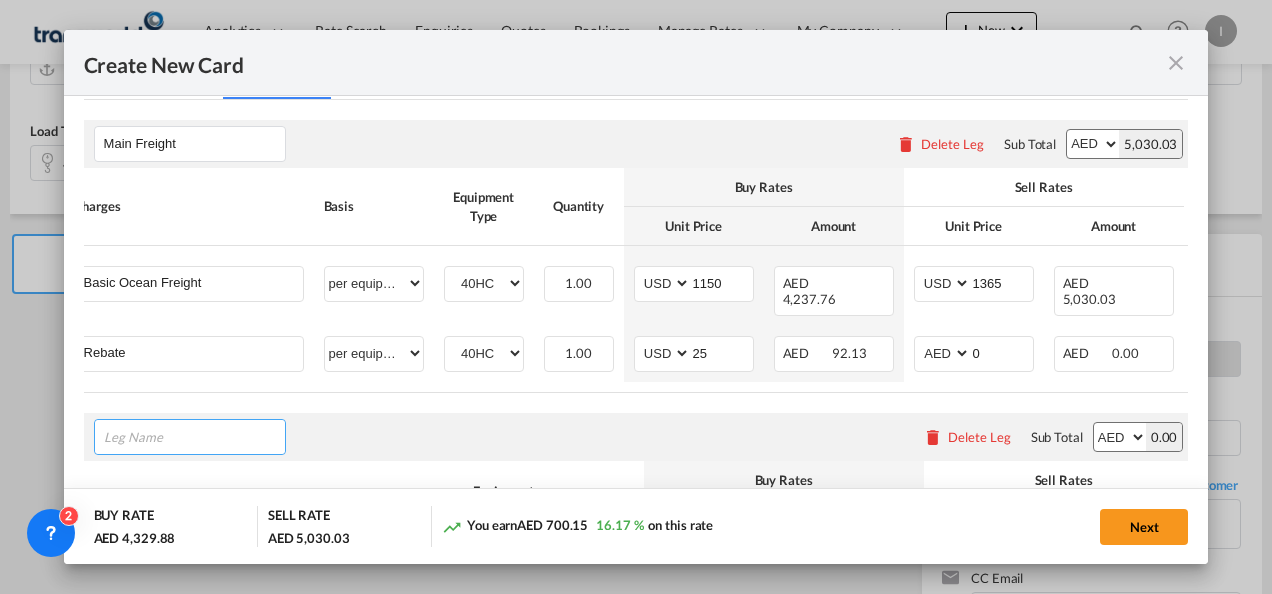 click at bounding box center (194, 437) 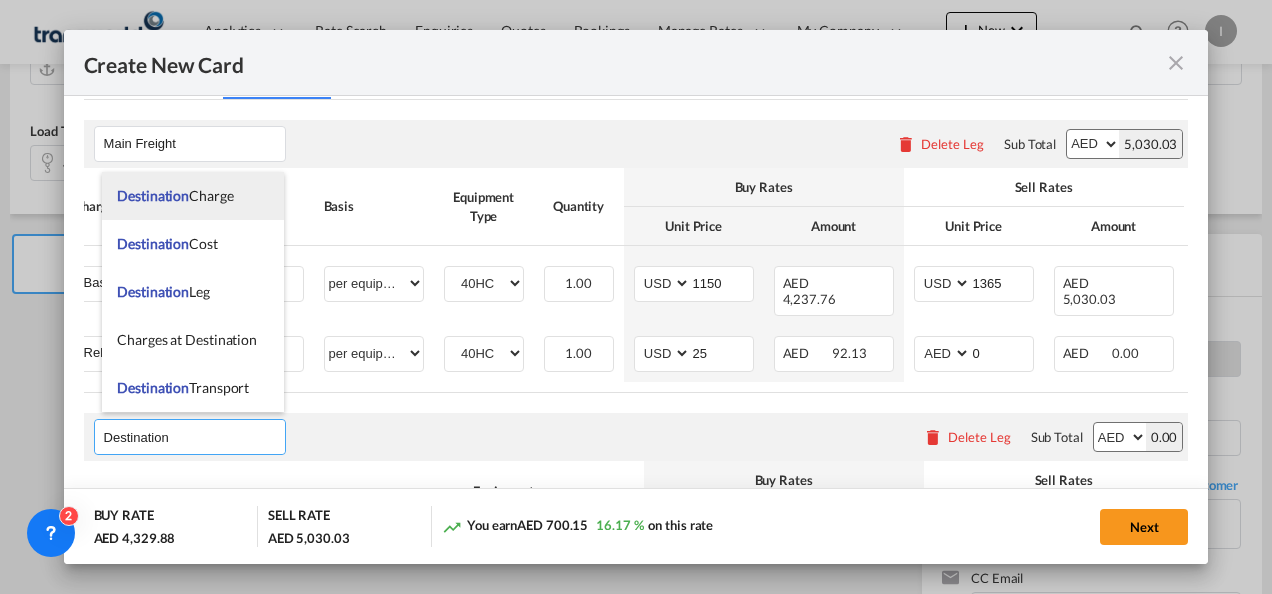 click on "Destination" at bounding box center [153, 195] 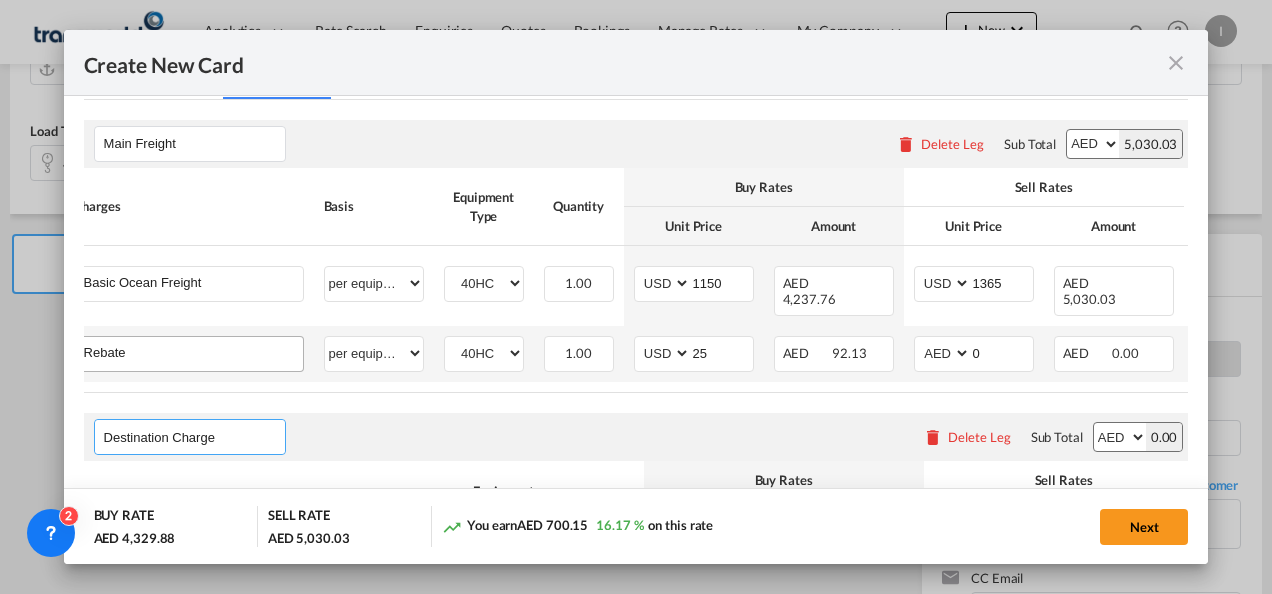 scroll, scrollTop: 704, scrollLeft: 0, axis: vertical 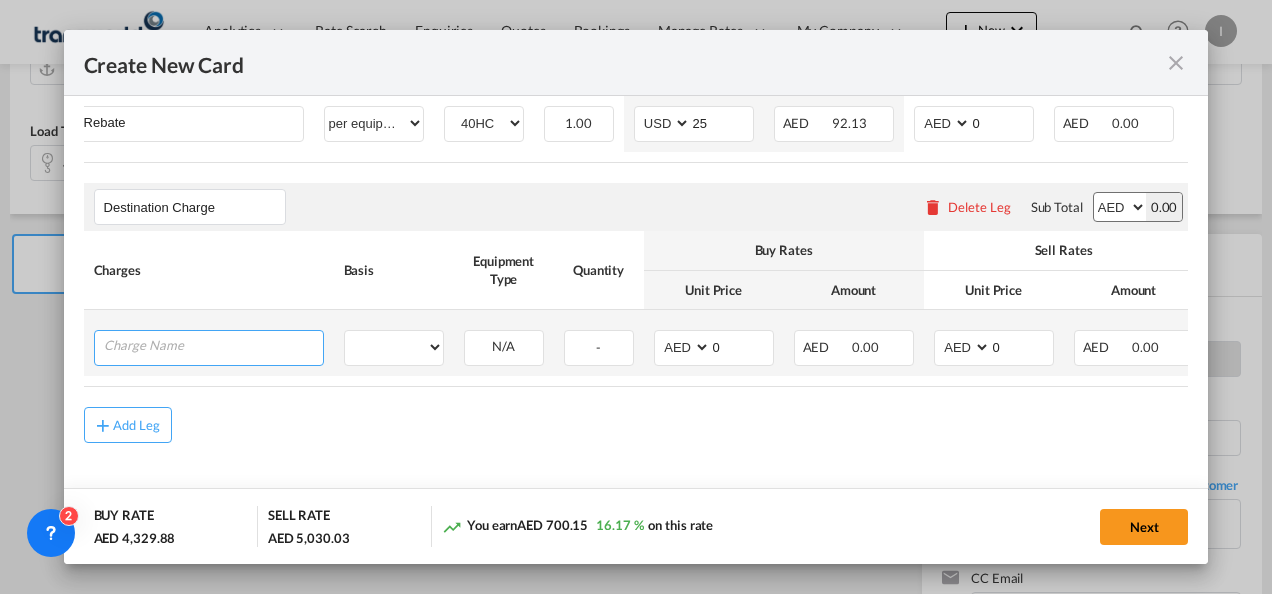 click at bounding box center [213, 346] 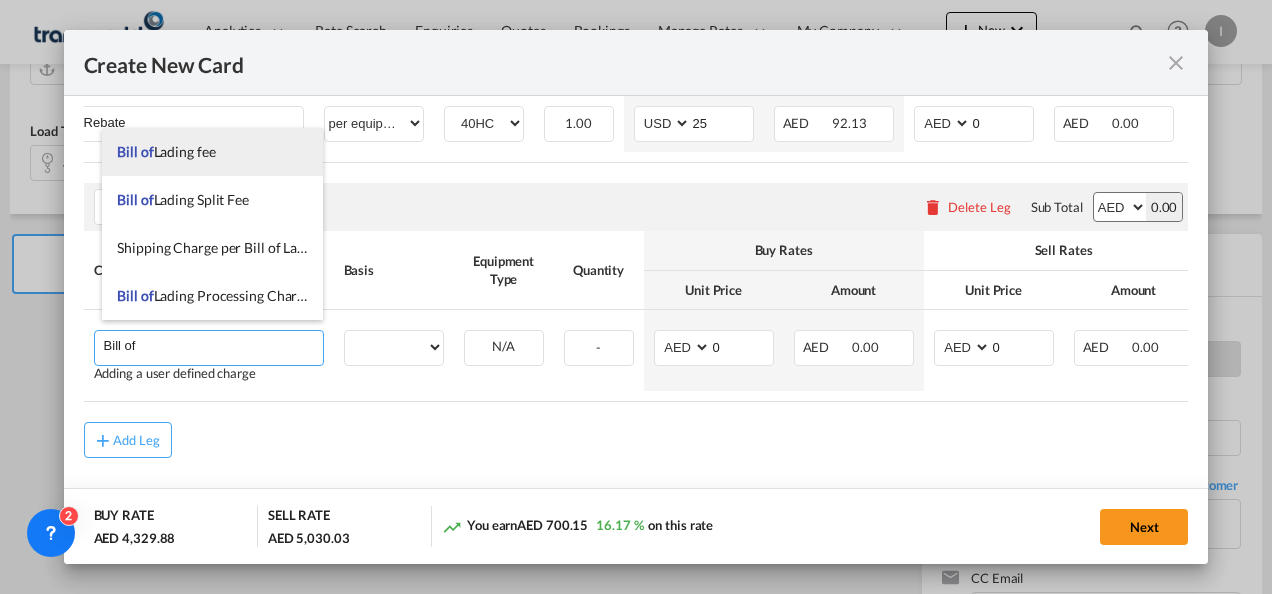 click on "Bill of  Lading fee" at bounding box center (166, 151) 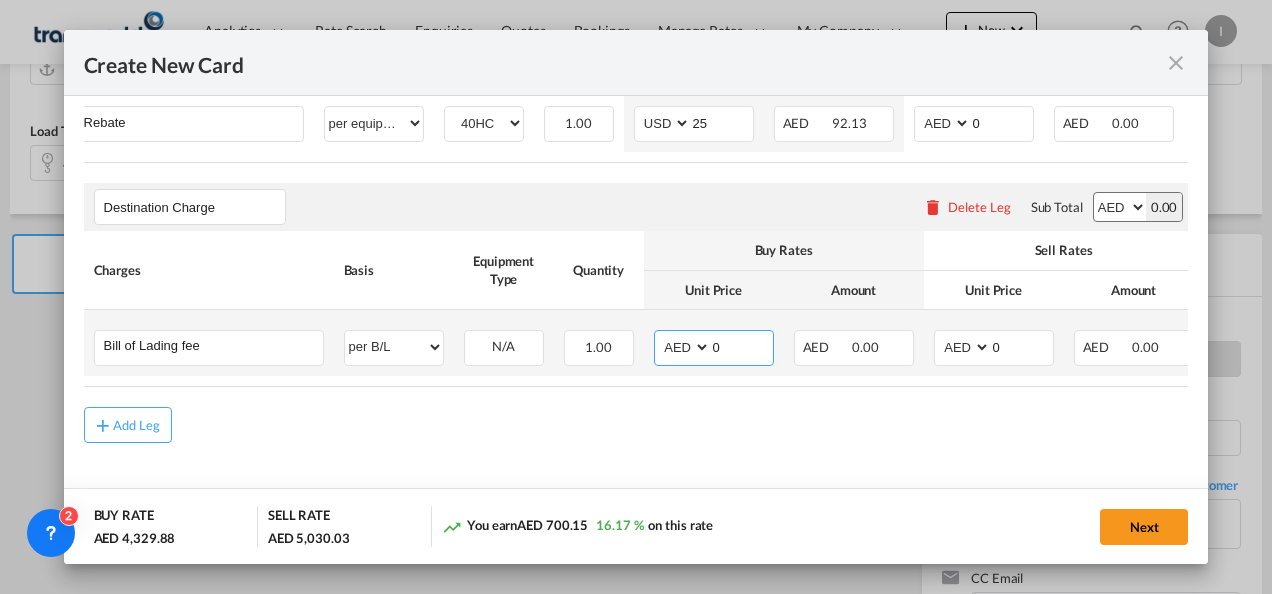 drag, startPoint x: 720, startPoint y: 328, endPoint x: 700, endPoint y: 333, distance: 20.615528 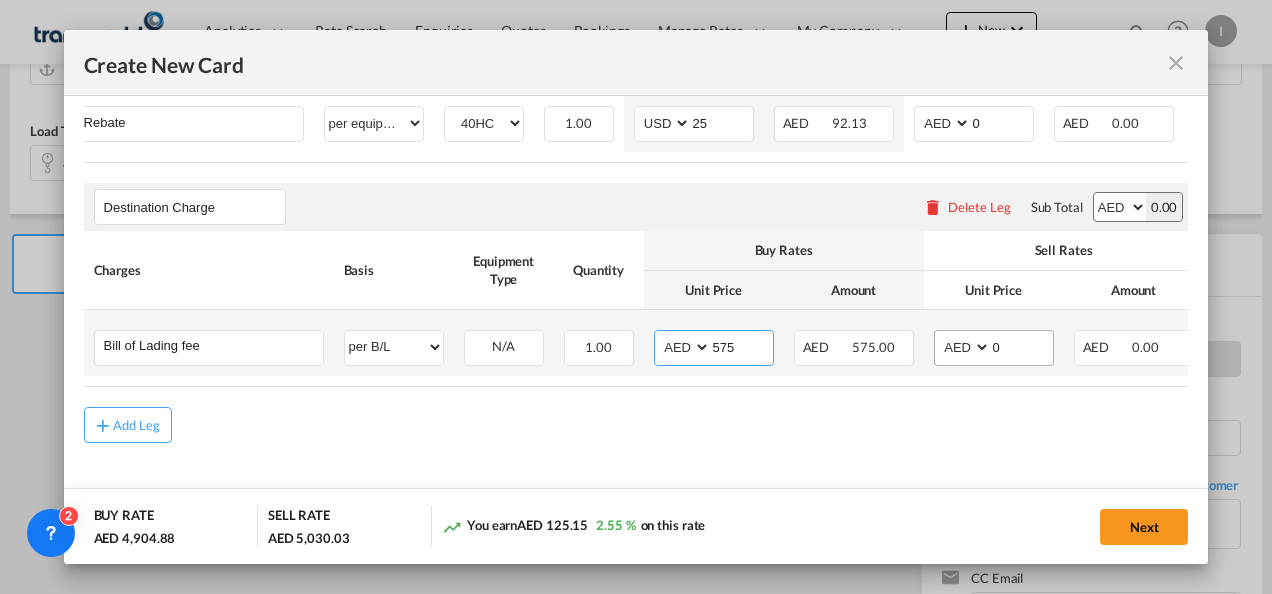 type on "575" 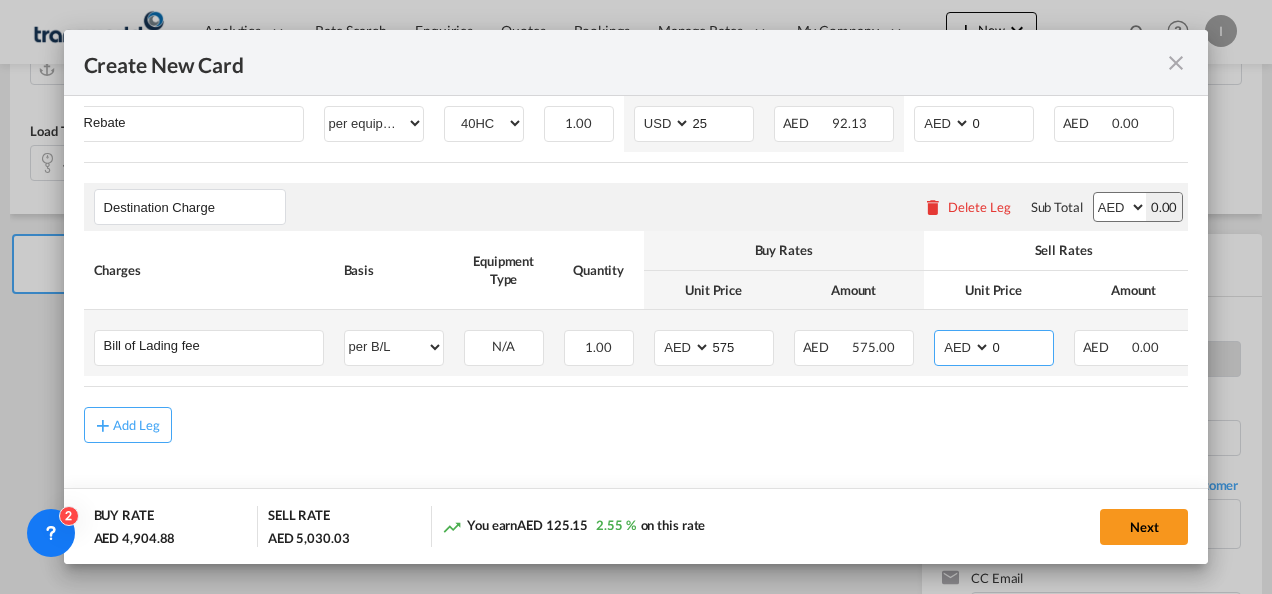 drag, startPoint x: 1004, startPoint y: 330, endPoint x: 986, endPoint y: 329, distance: 18.027756 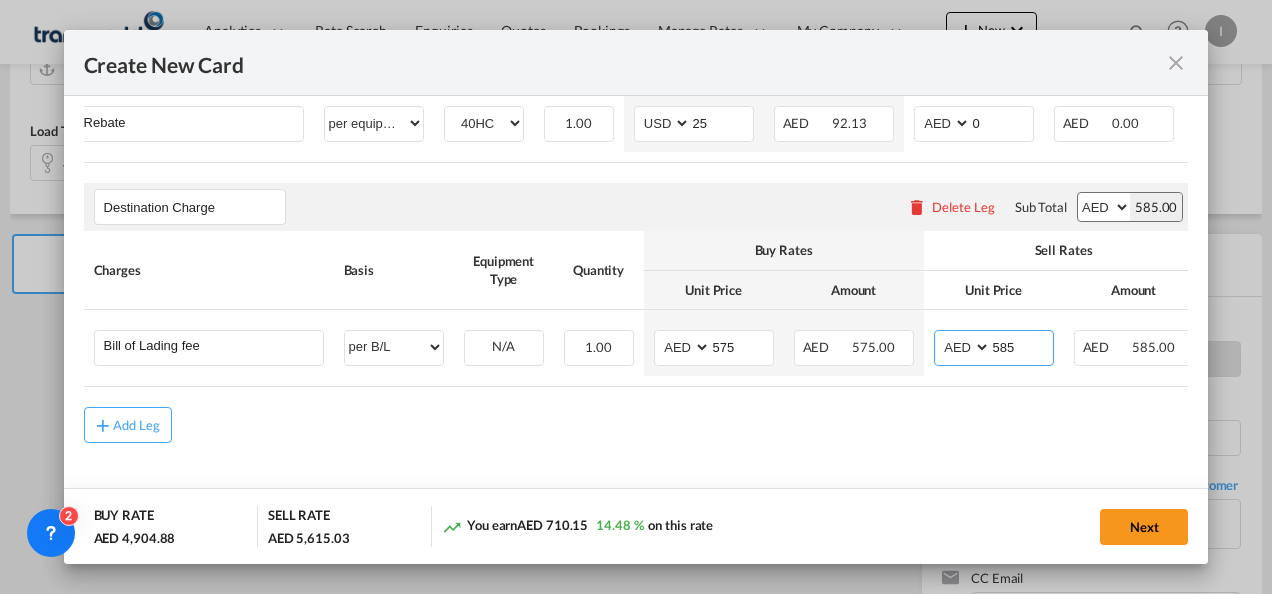 type on "585" 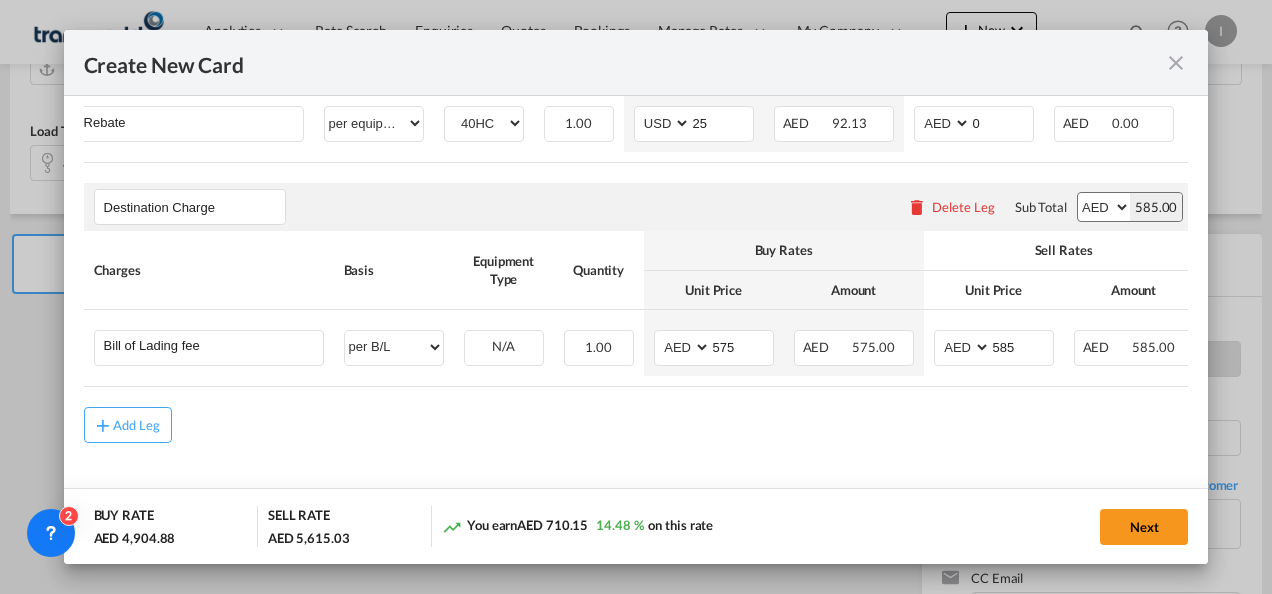 click on "Main Freight                                                     Please enter leg name   Leg Name Already Exists Delete Leg Sub Total AED AFN ALL AMD ANG AOA ARS AUD AWG AZN BAM BBD BDT BGN BHD BIF BMD BND BOB BRL BSD BTN BWP BYN BZD CAD CDF CHF CLP CNY COP CRC CUC CUP CVE CZK DJF DKK DOP DZD EGP ERN ETB EUR FJD FKP FOK GBP GEL GGP GHS GIP GMD GNF GTQ GYD HKD HNL HRK HTG HUF IDR ILS IMP INR IQD IRR ISK JMD JOD JPY KES KGS KHR KID KMF KRW KWD KYD KZT LAK LBP LKR LRD LSL LYD MAD MDL MGA MKD MMK MNT MOP MRU MUR MVR MWK MXN MYR MZN NAD NGN NIO NOK NPR NZD OMR PAB PEN PGK PHP PKR PLN PYG QAR RON RSD RUB RWF SAR SBD SCR SDG SEK SGD SHP SLL SOS SRD SSP STN SYP SZL THB TJS TMT TND TOP TRY TTD TVD TWD TZS UAH UGX USD UYU UZS VES VND VUV WST XAF XCD XDR XOF XPF YER ZAR ZMW 5,030.03 Charges Basis
Equipment Type Quantity Buy Rates Sell Rates
Comments Action Unit Price Amount Unit Price Amount                                 Basic Ocean Freight" at bounding box center (636, 156) 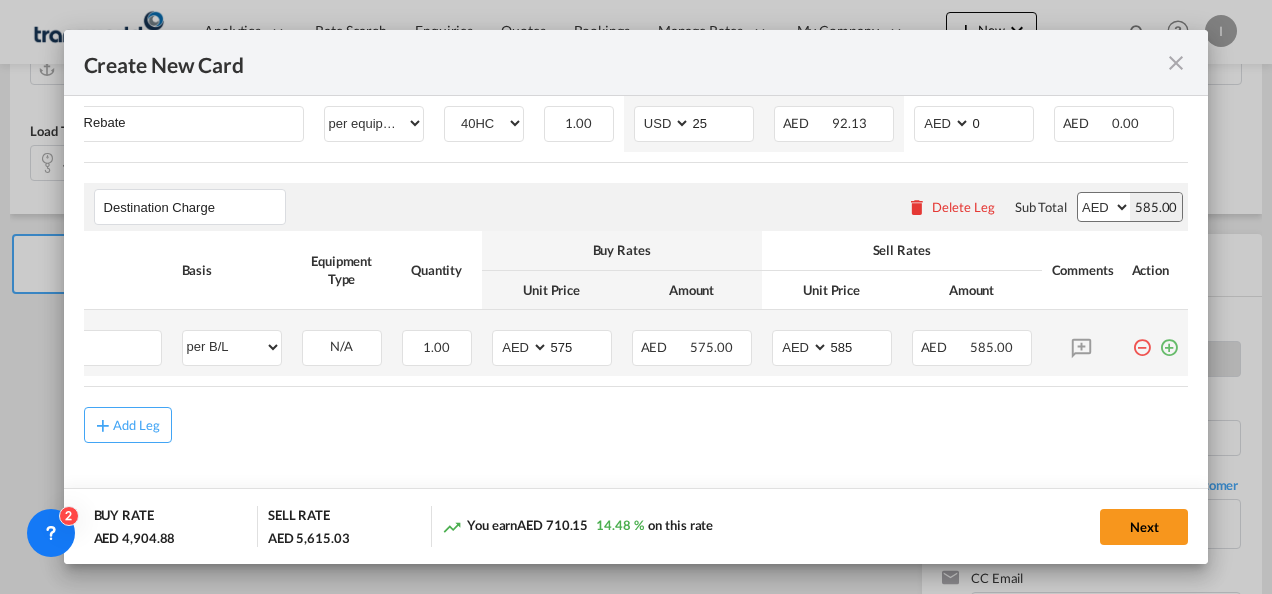 click at bounding box center [1169, 340] 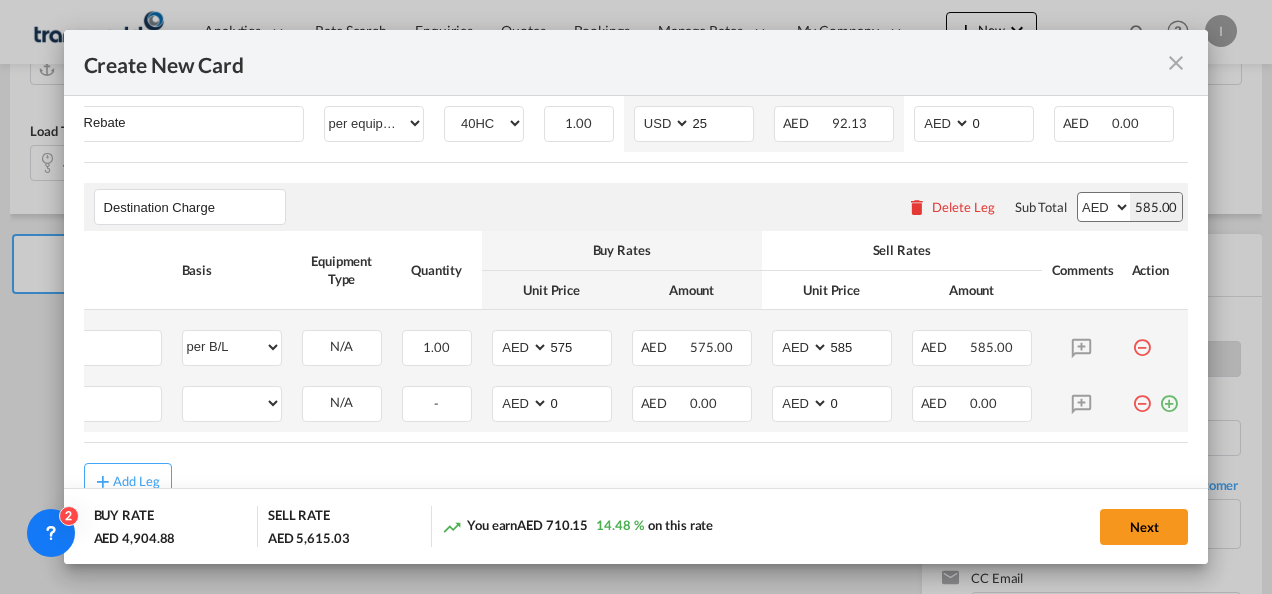 scroll, scrollTop: 0, scrollLeft: 20, axis: horizontal 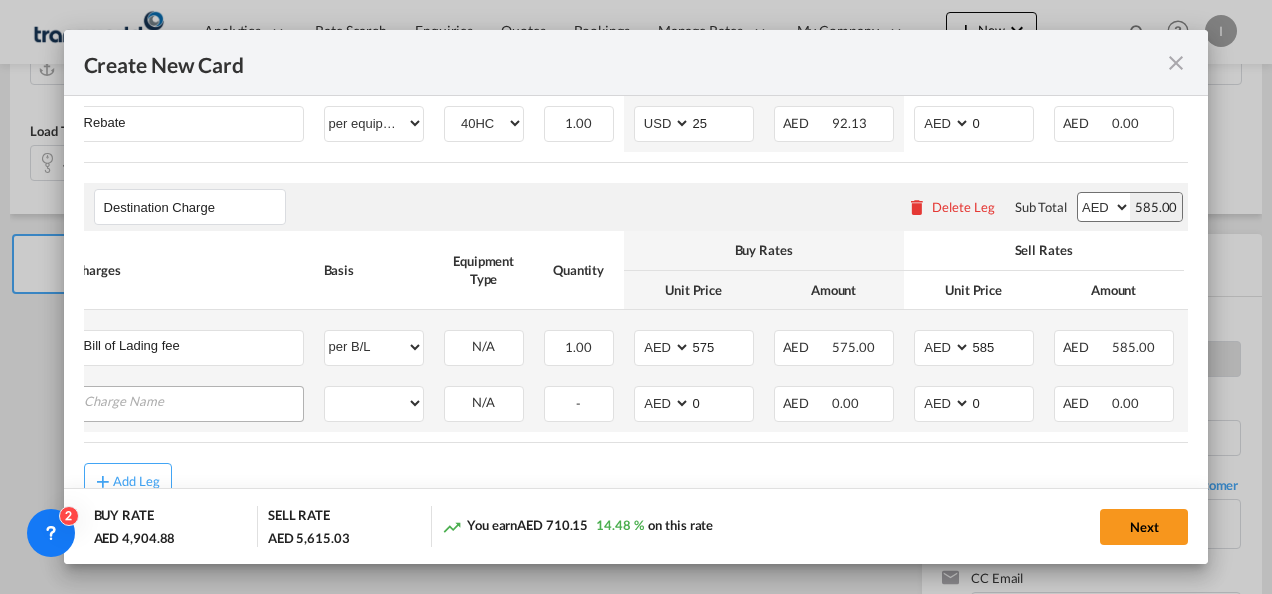 click at bounding box center (193, 402) 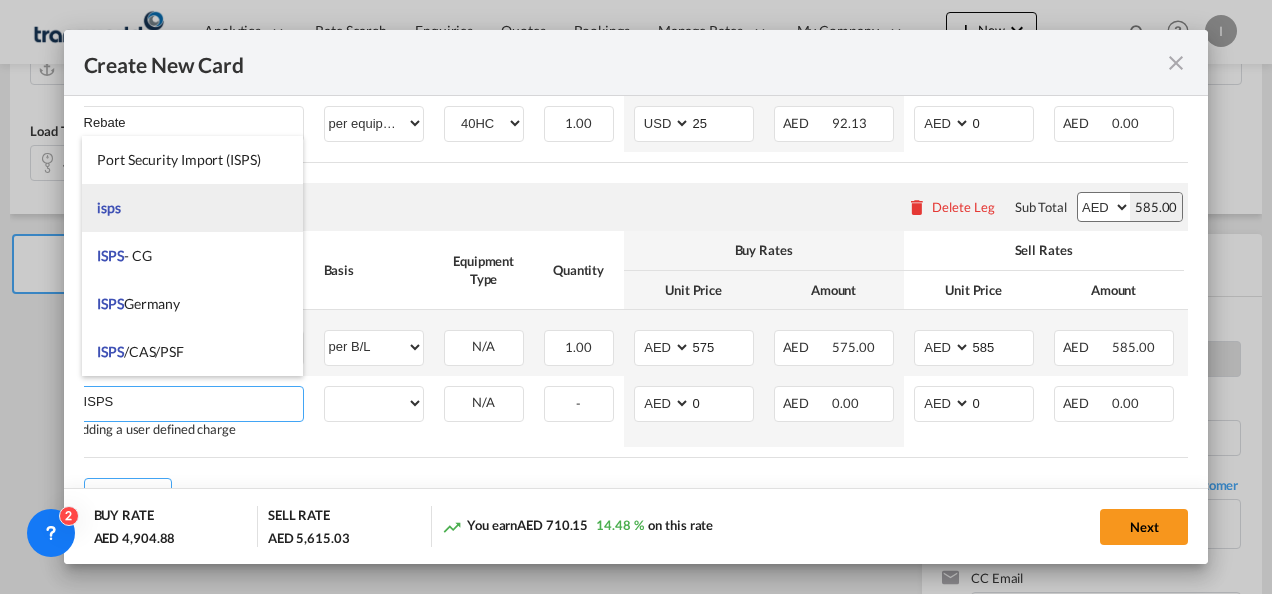 click on "isps" at bounding box center [192, 208] 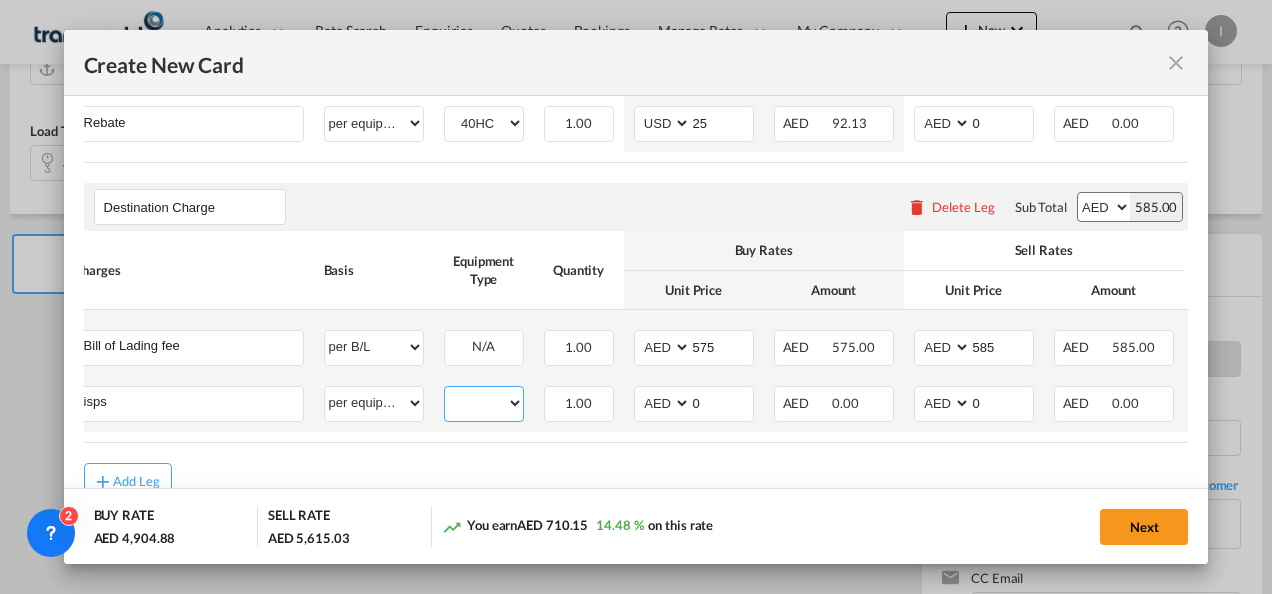 click on "40HC" at bounding box center (484, 403) 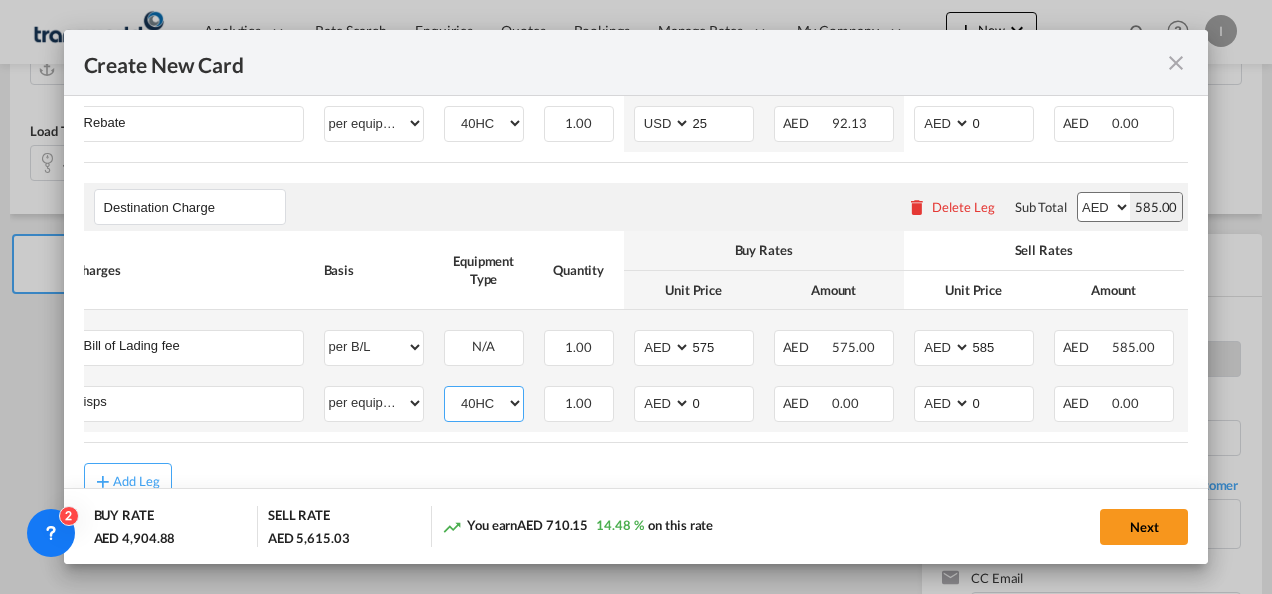 click on "40HC" at bounding box center [484, 403] 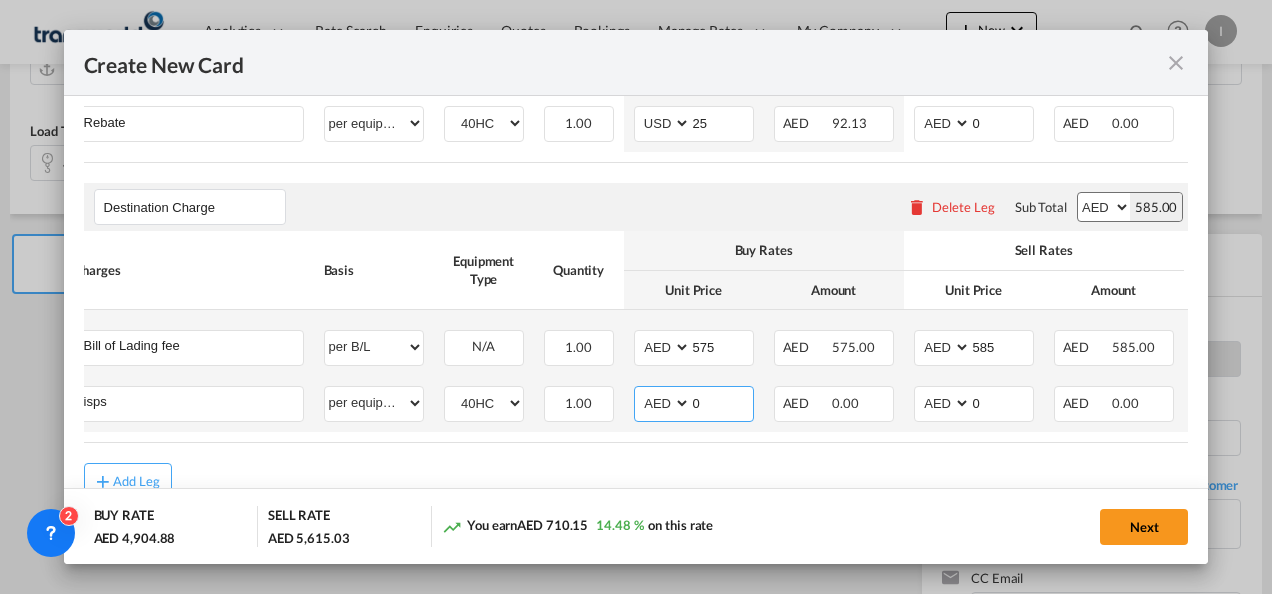 drag, startPoint x: 716, startPoint y: 400, endPoint x: 668, endPoint y: 397, distance: 48.09366 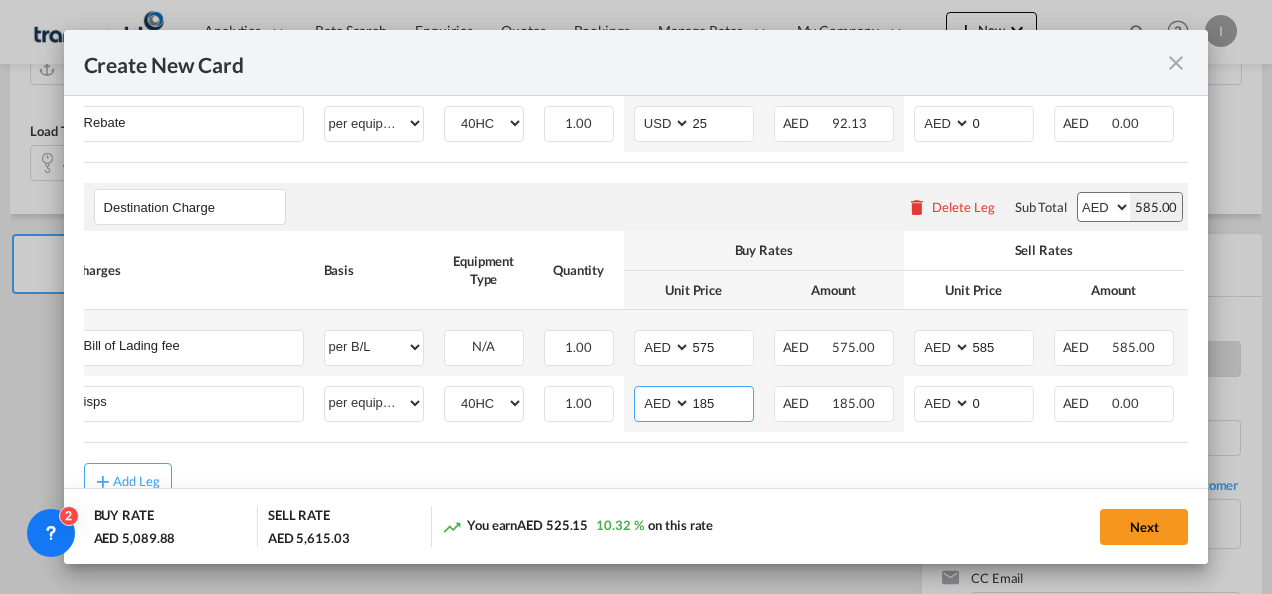 type on "185" 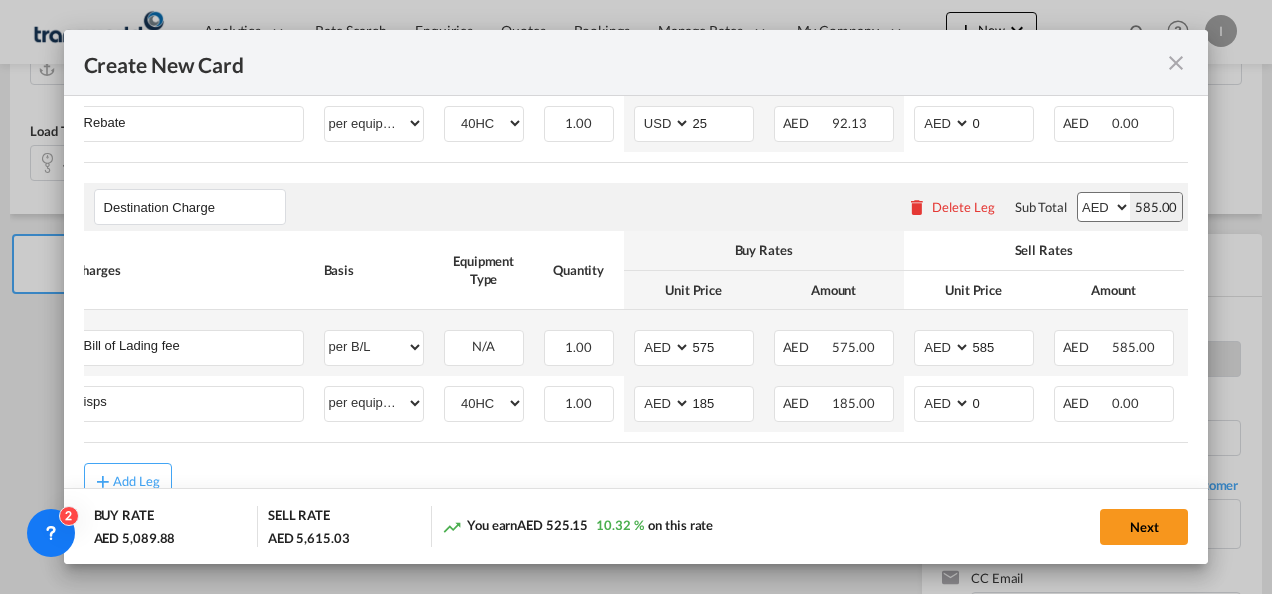 click on "Add Leg" at bounding box center (636, 481) 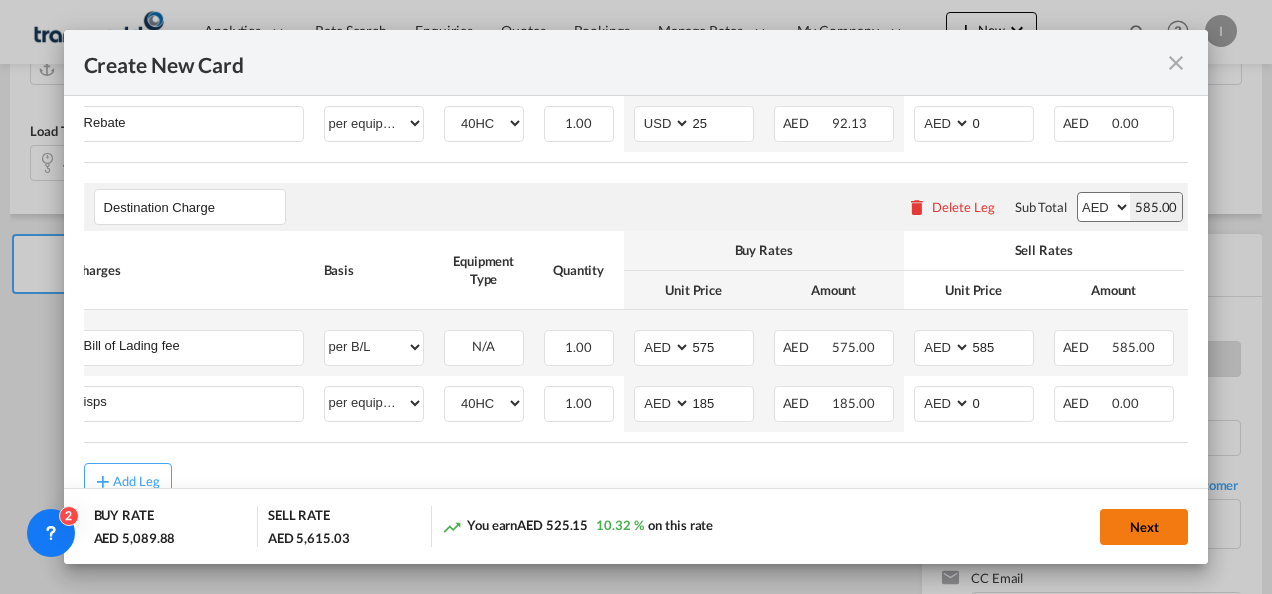 click on "Next" 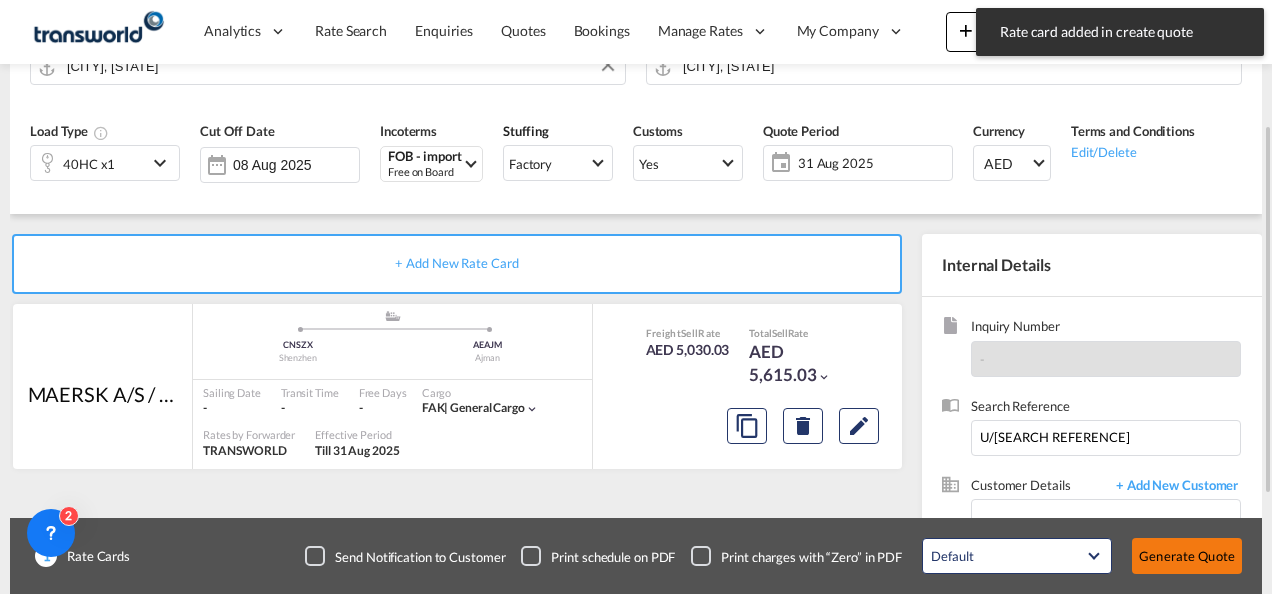 click on "Generate Quote" at bounding box center (1187, 556) 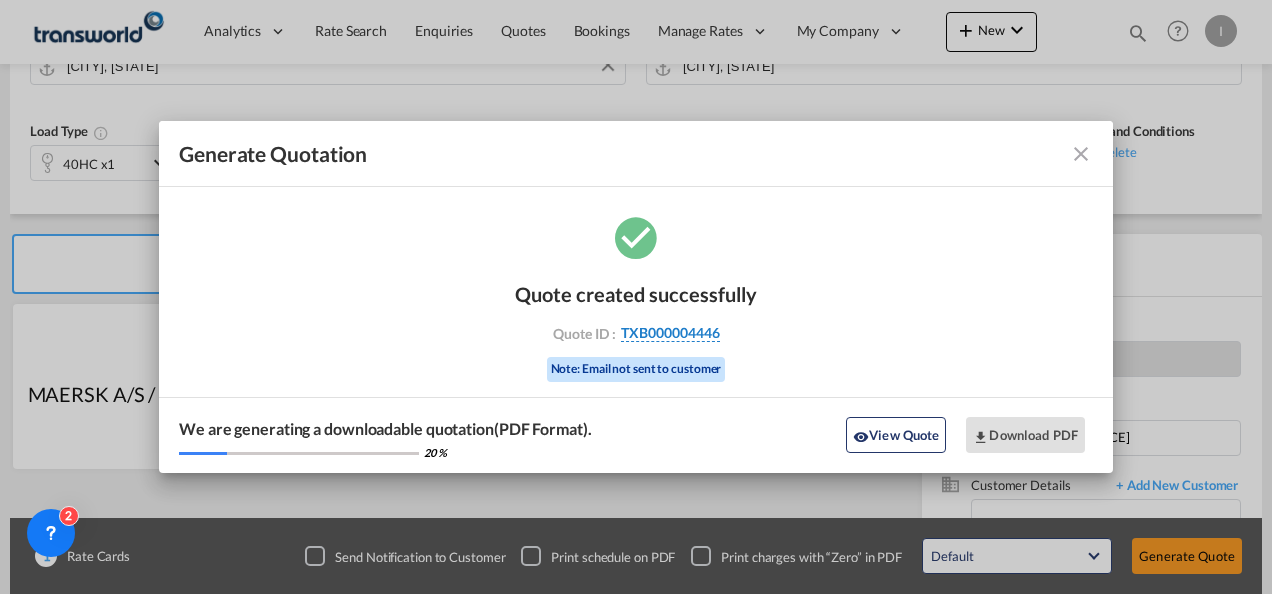 click on "TXB000004446" at bounding box center (670, 333) 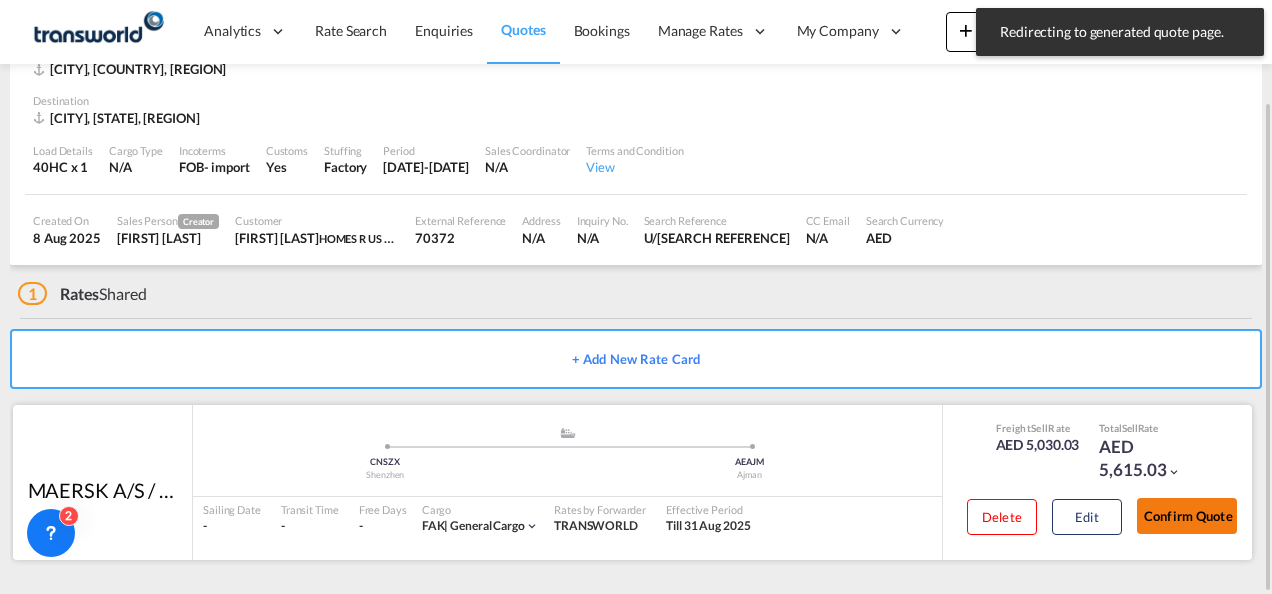 click on "Confirm Quote" at bounding box center [1187, 516] 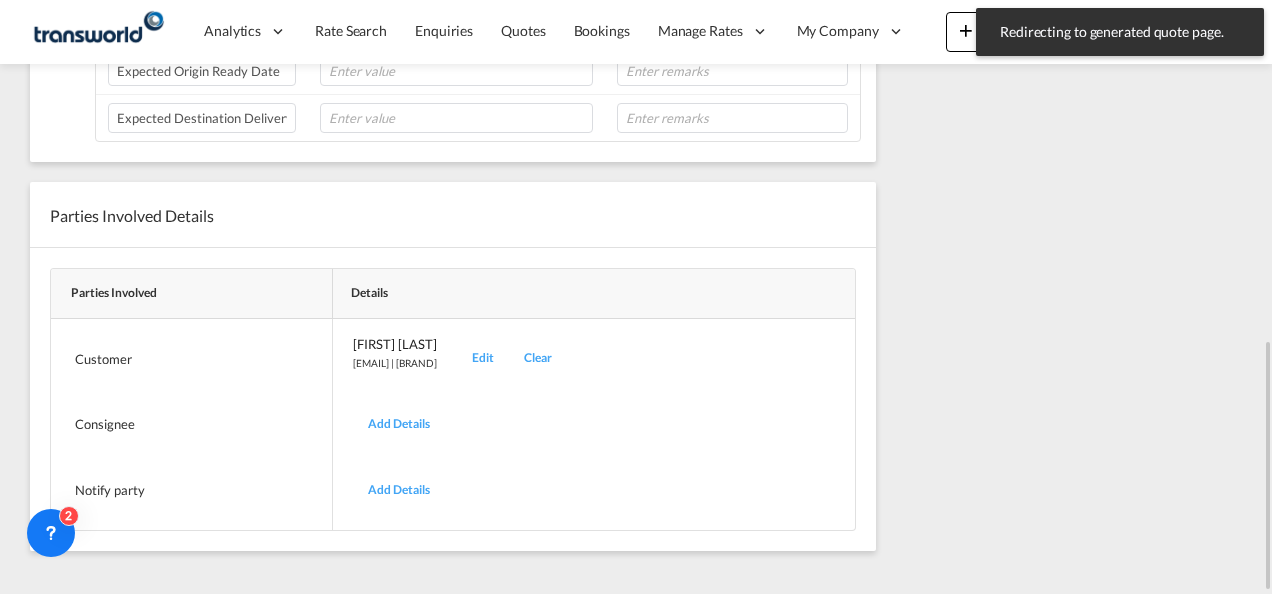 scroll, scrollTop: 311, scrollLeft: 0, axis: vertical 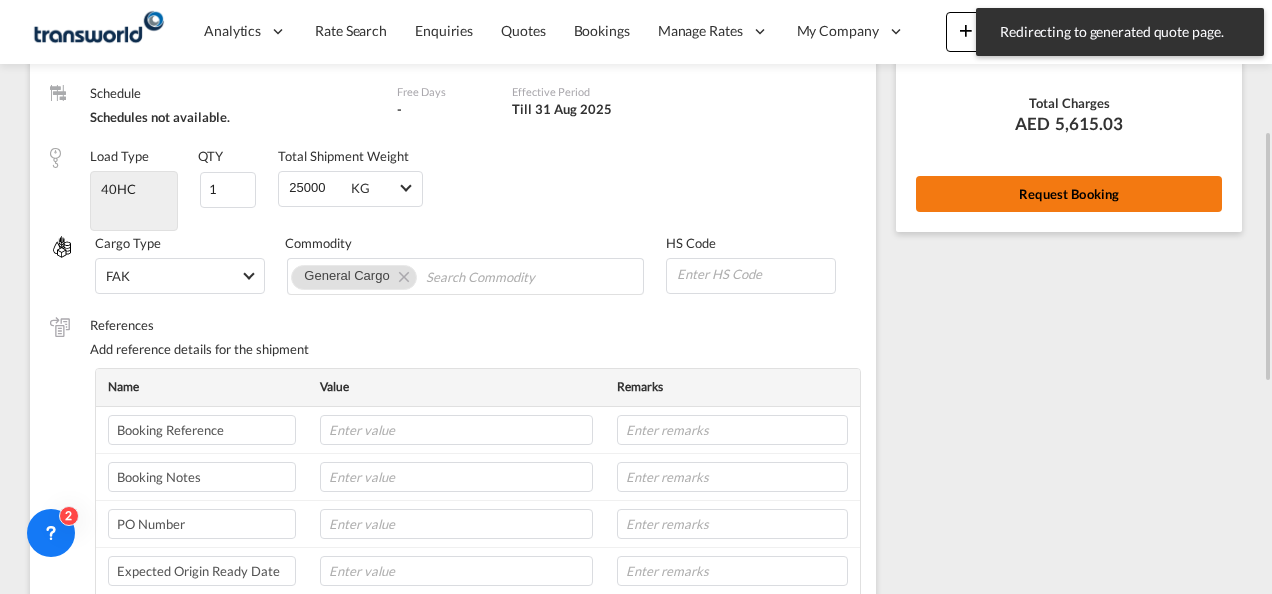 click on "Request Booking" at bounding box center [1069, 194] 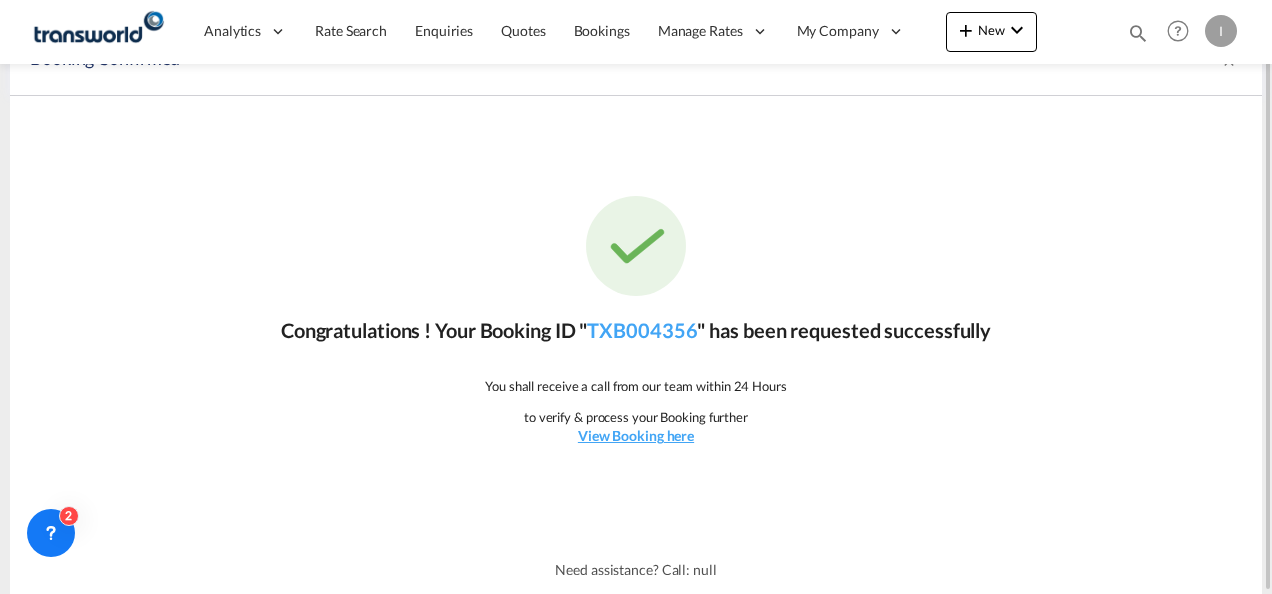 scroll, scrollTop: 37, scrollLeft: 0, axis: vertical 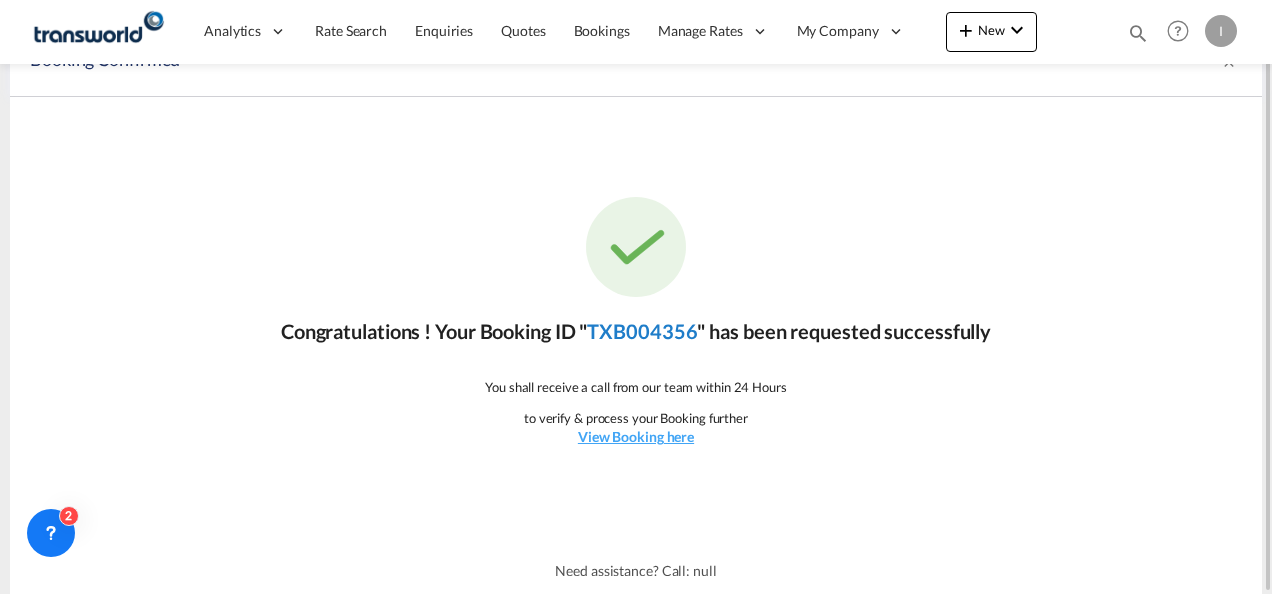 click on "TXB004356" 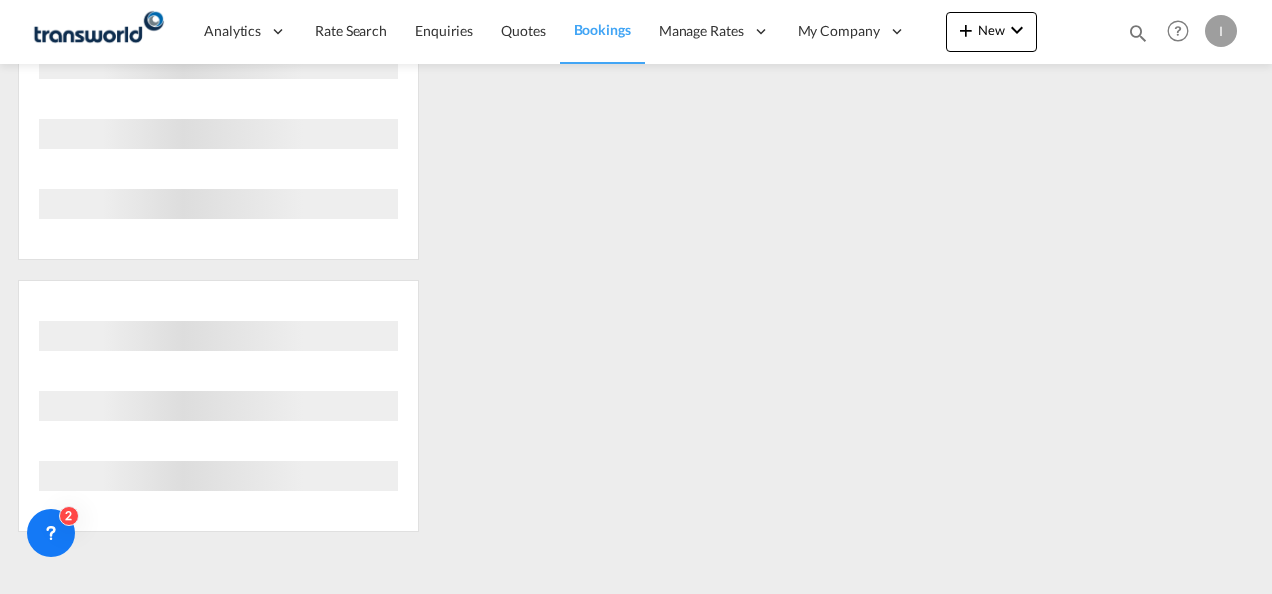 scroll, scrollTop: 0, scrollLeft: 0, axis: both 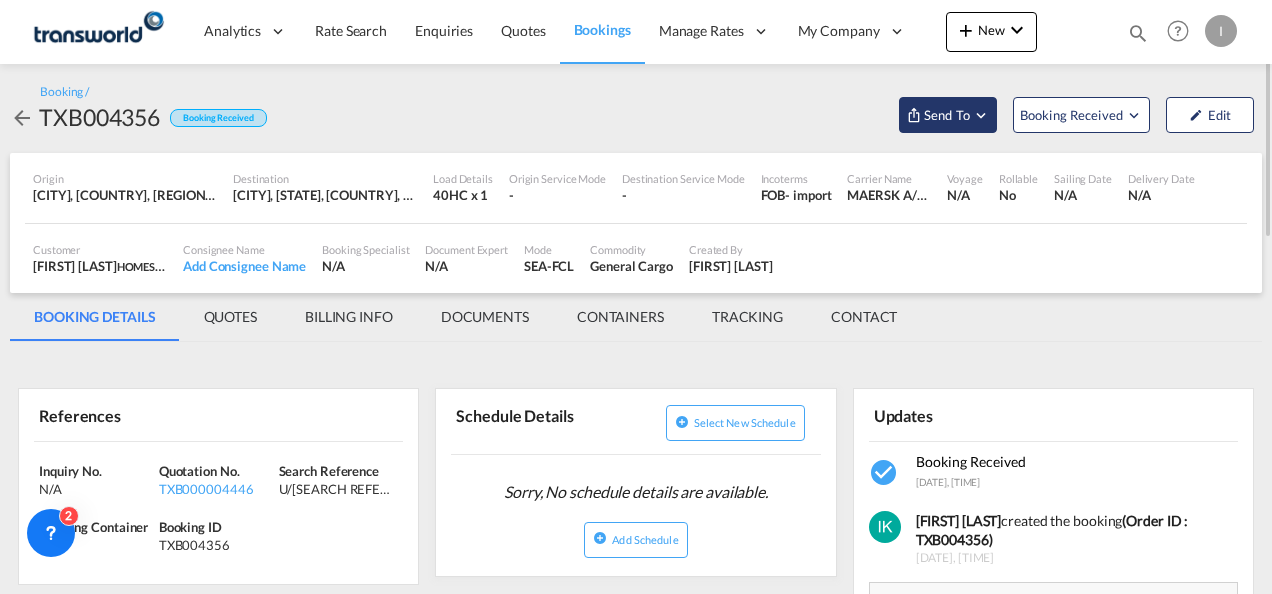 click at bounding box center [981, 115] 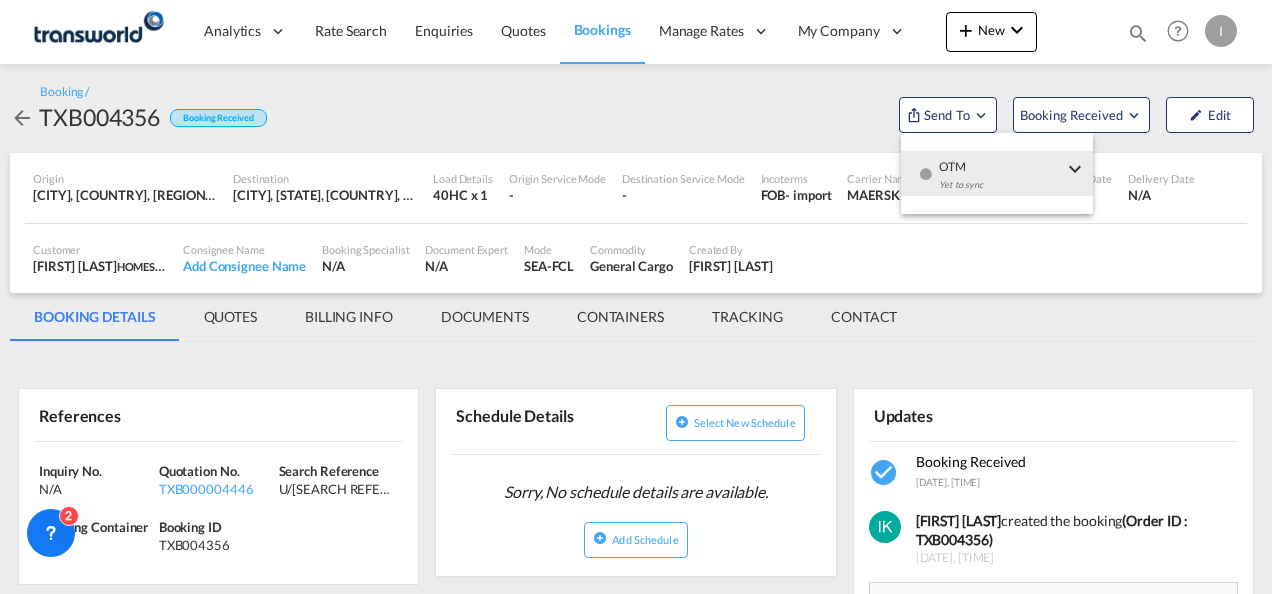 click on "OTM" at bounding box center (1001, 160) 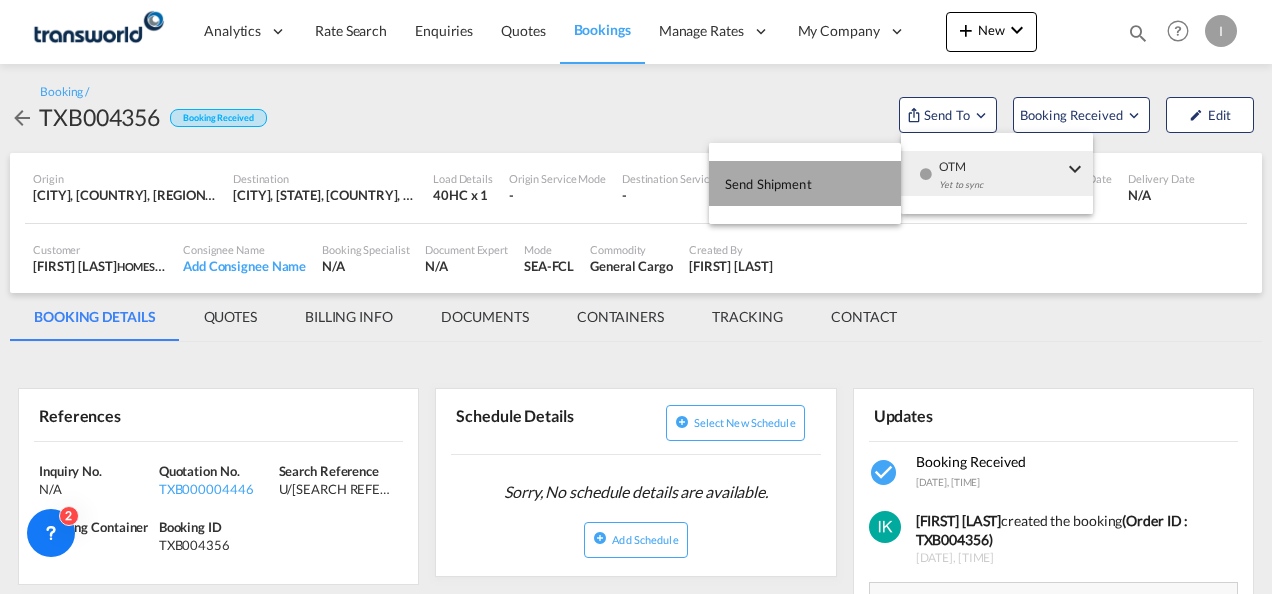 click on "Send Shipment" at bounding box center [805, 183] 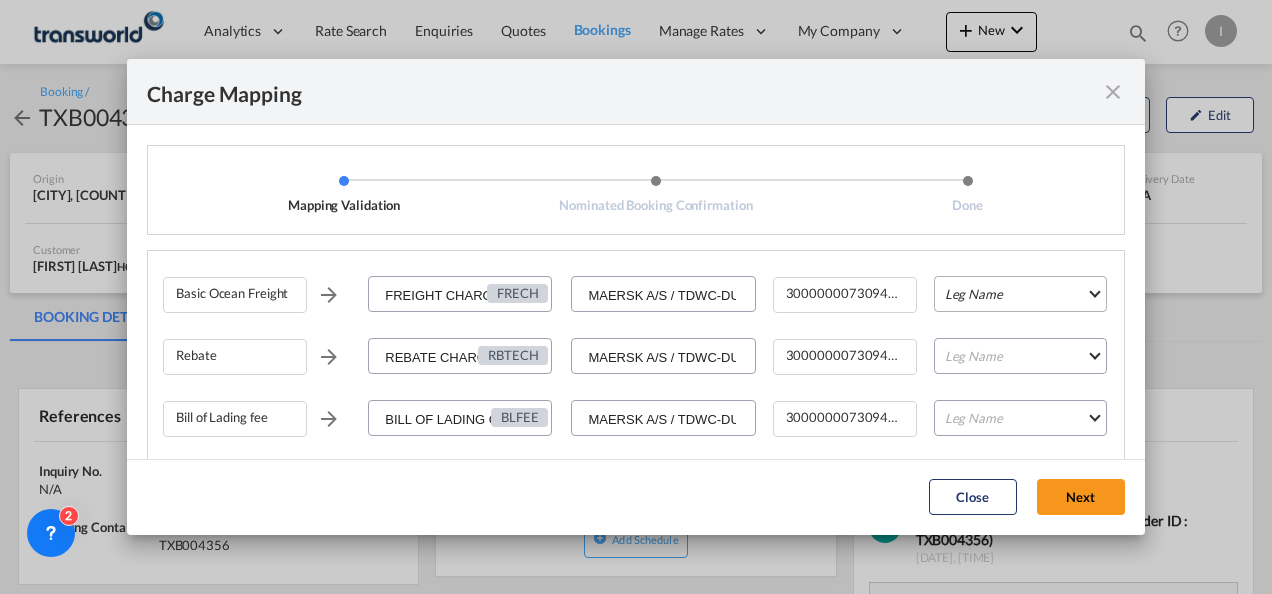 click on "Leg Name HANDLING ORIGIN VESSEL HANDLING DESTINATION OTHERS TL PICK UP CUSTOMS ORIGIN CUSTOMS DESTINATION TL DELIVERY" at bounding box center [1020, 294] 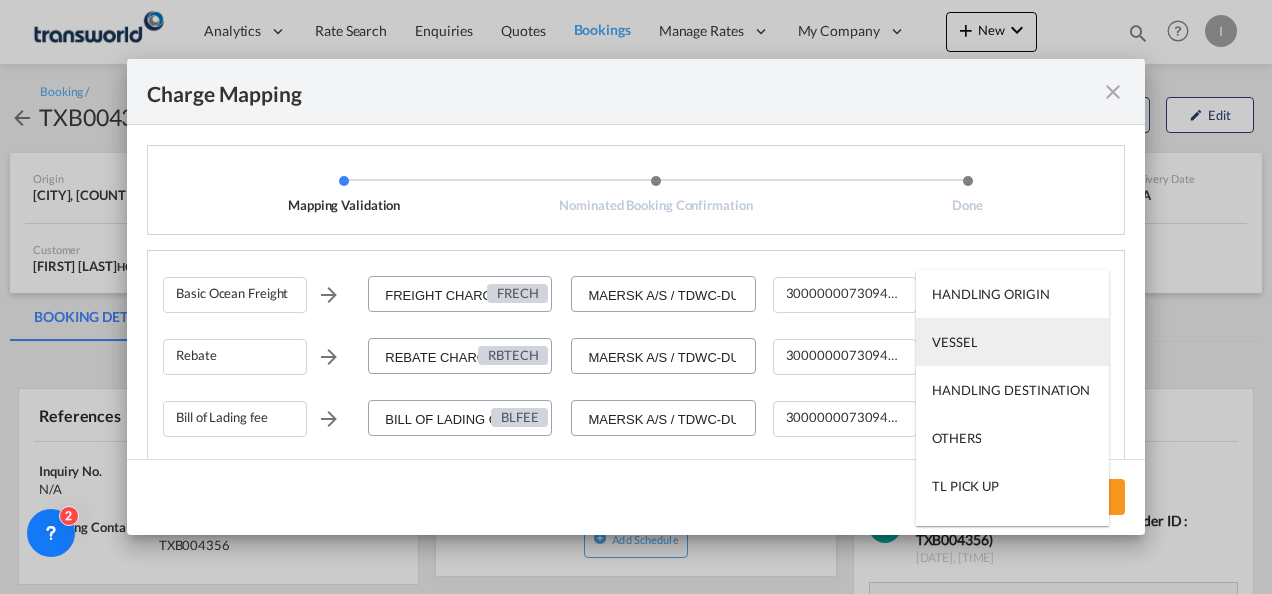click on "VESSEL" at bounding box center (1012, 342) 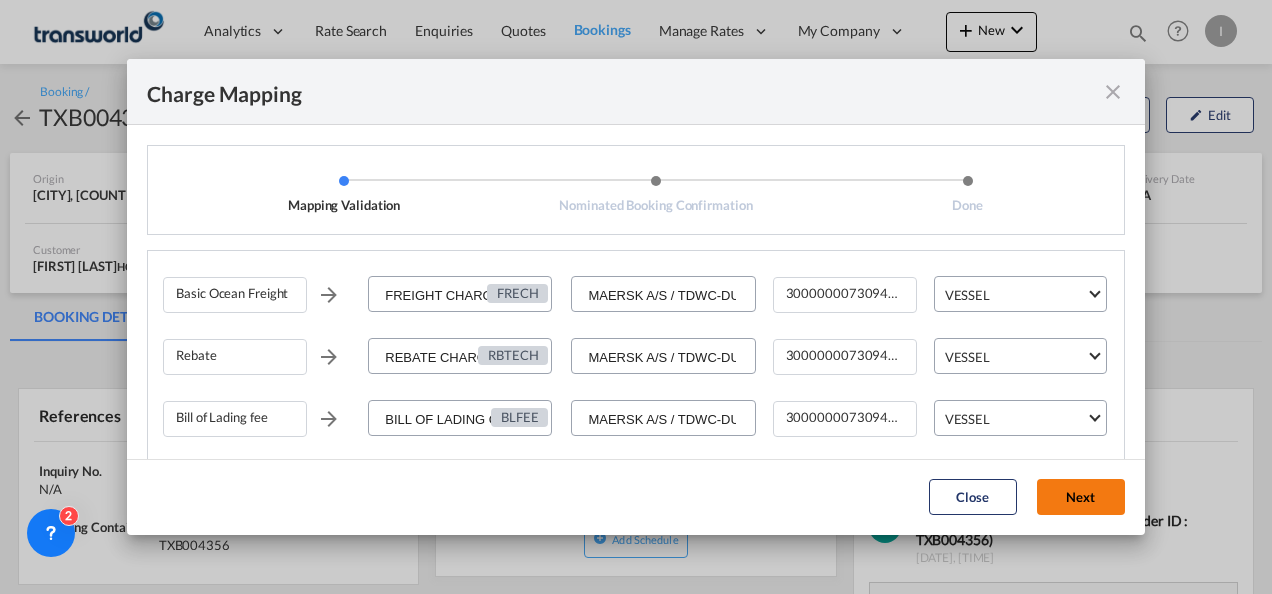 click on "Next" 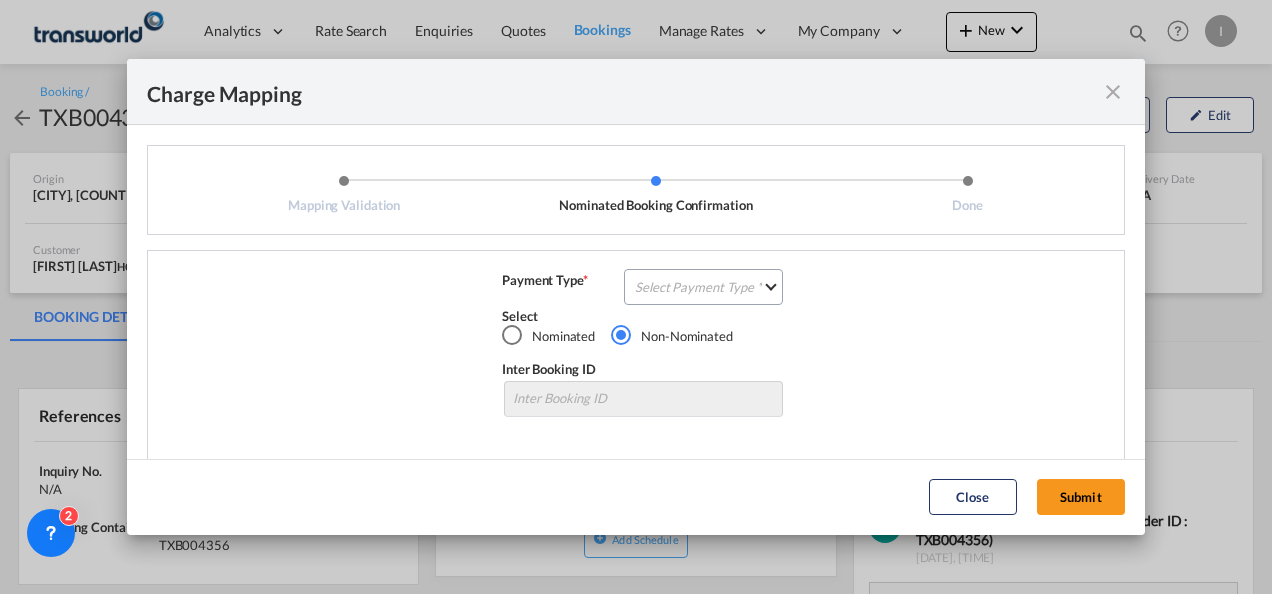 click on "Bill of Lading fee
BILL OF LADING CHARGES                                                     BLFEE                                 MAERSK A/S / TDWC-DUBAI
300000007309467 VESSEL HANDLING ORIGIN VESSEL HANDLING DESTINATION OTHERS TL PICK UP CUSTOMS ORIGIN CUSTOMS DESTINATION TL DELIVERY
isps
ISPS CHARGES" at bounding box center (636, 357) 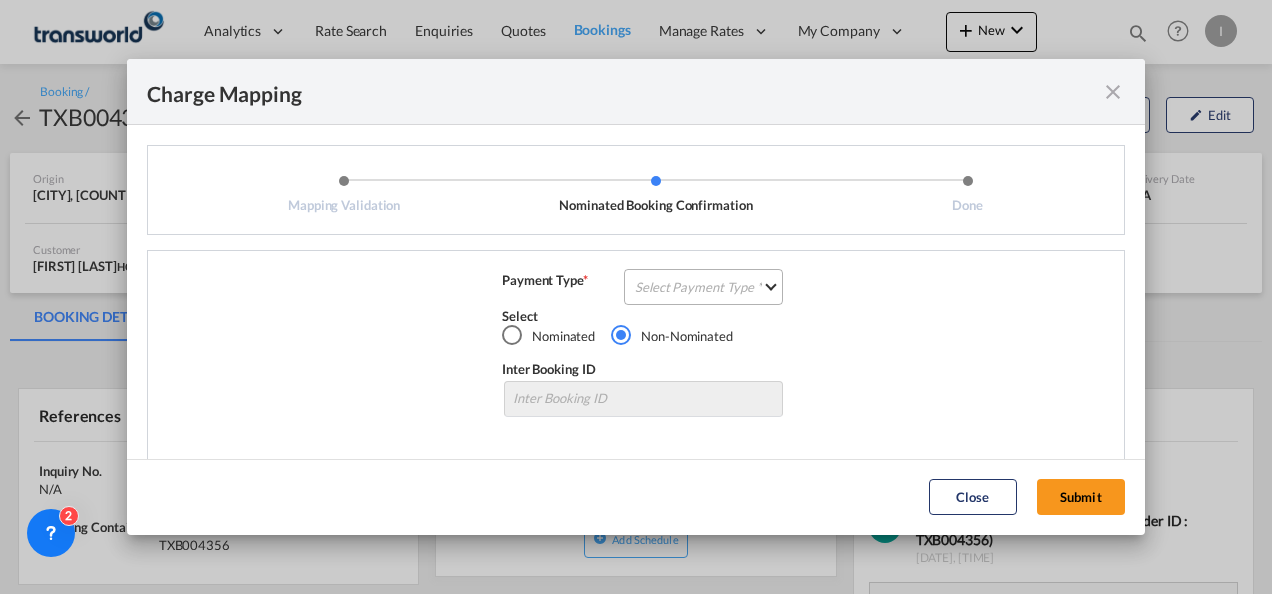 click on "Select Payment Type
COLLECT
PREPAID" at bounding box center [703, 287] 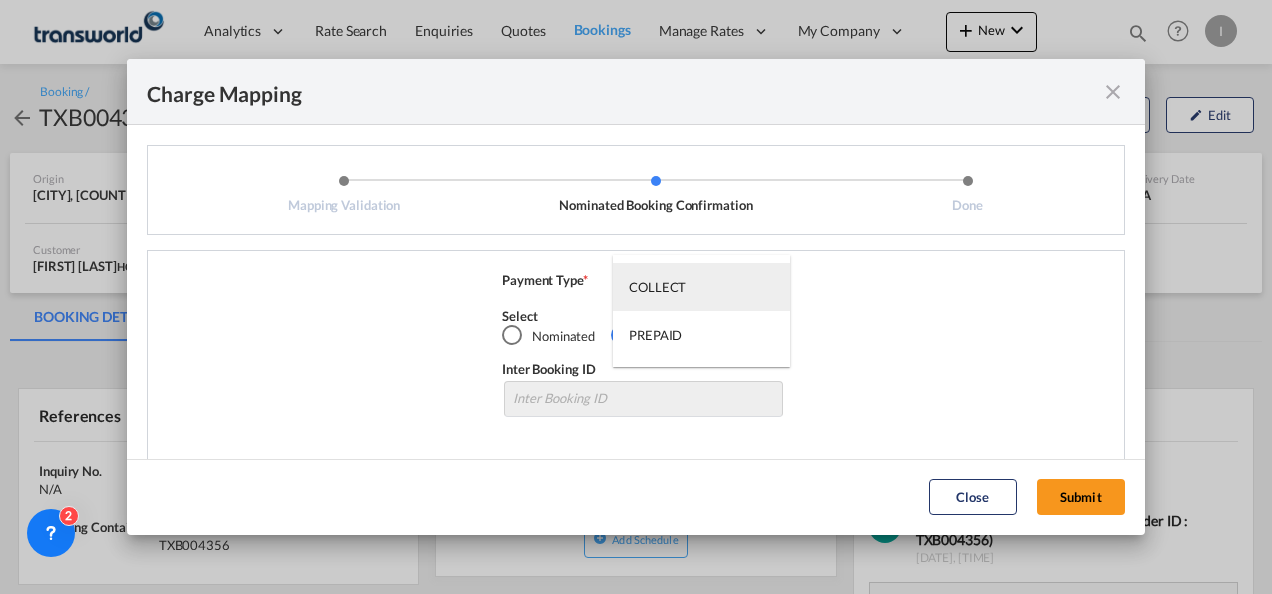 click on "COLLECT" at bounding box center (701, 287) 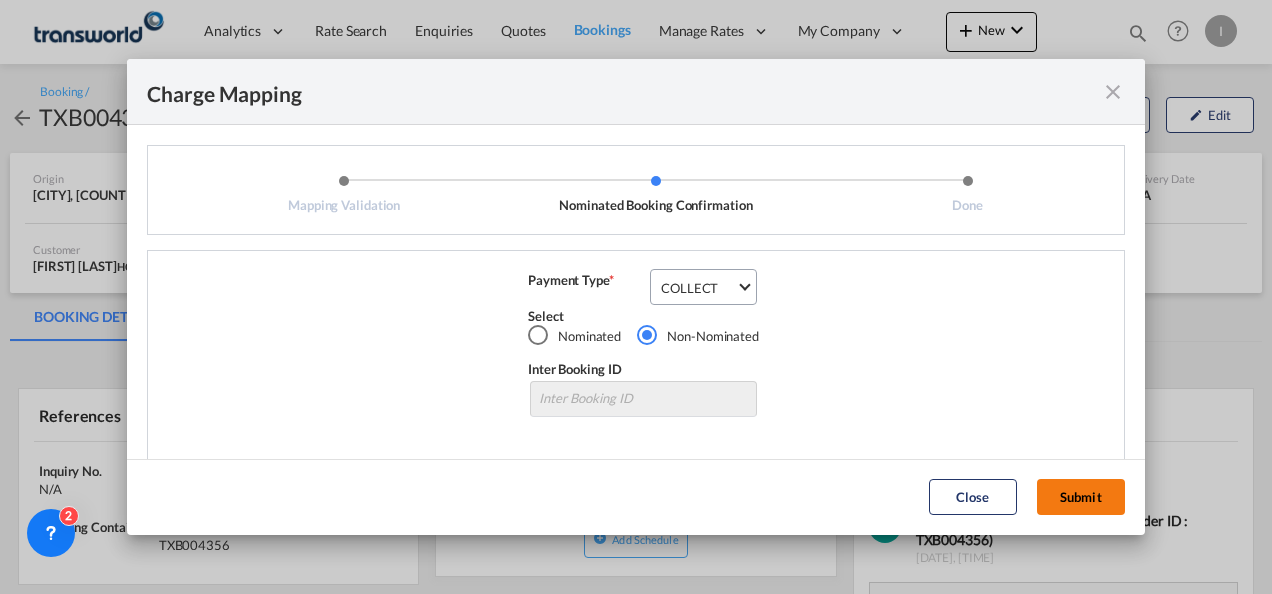 click on "Submit" 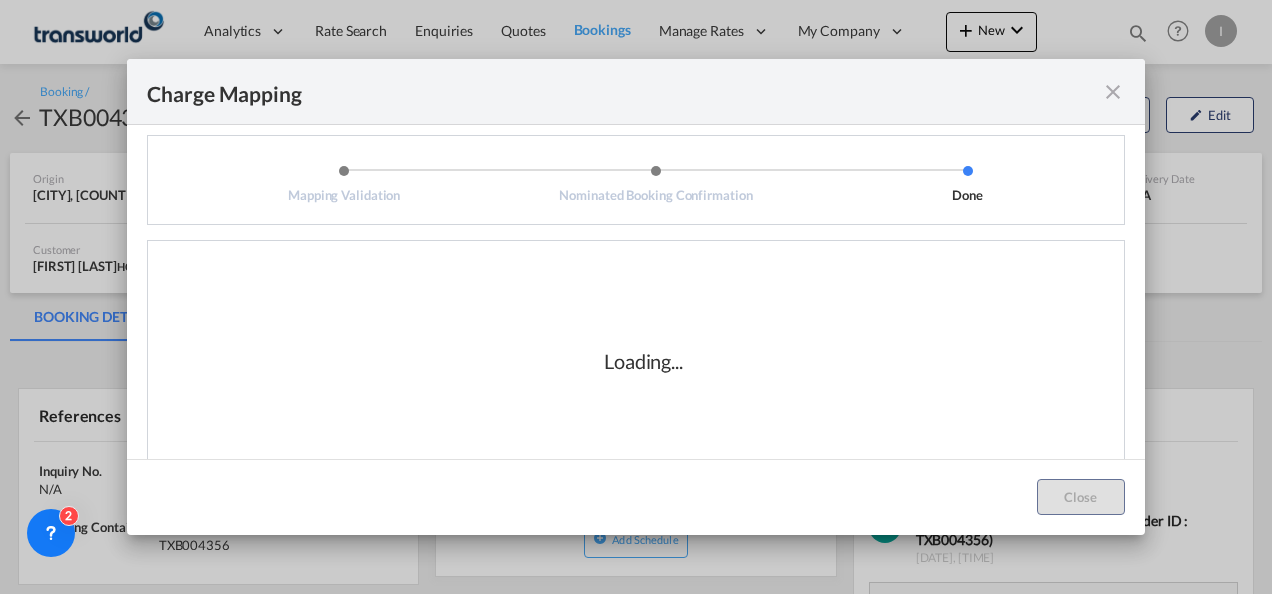 scroll, scrollTop: 0, scrollLeft: 0, axis: both 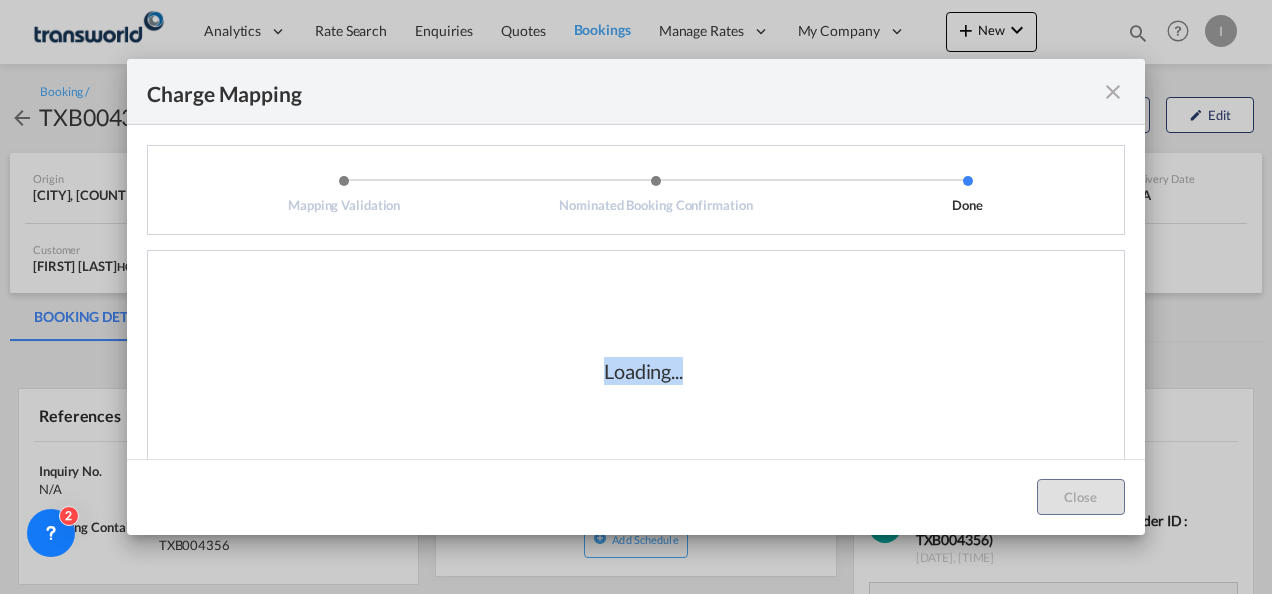 drag, startPoint x: 599, startPoint y: 372, endPoint x: 676, endPoint y: 372, distance: 77 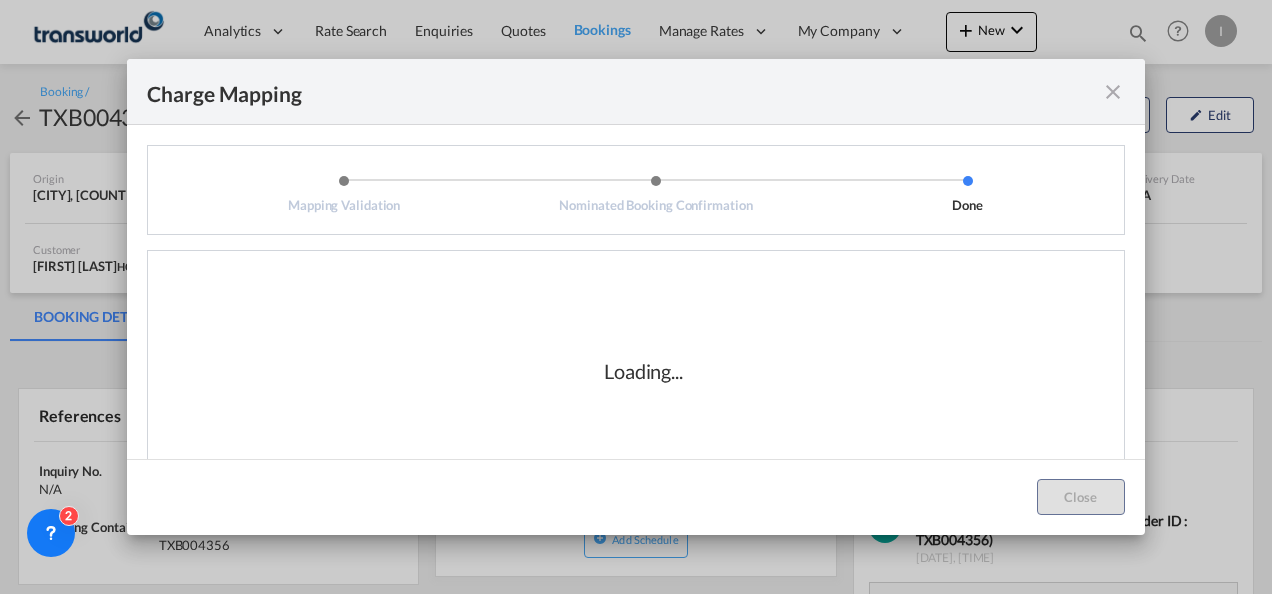 click on "Loading..." at bounding box center (643, 371) 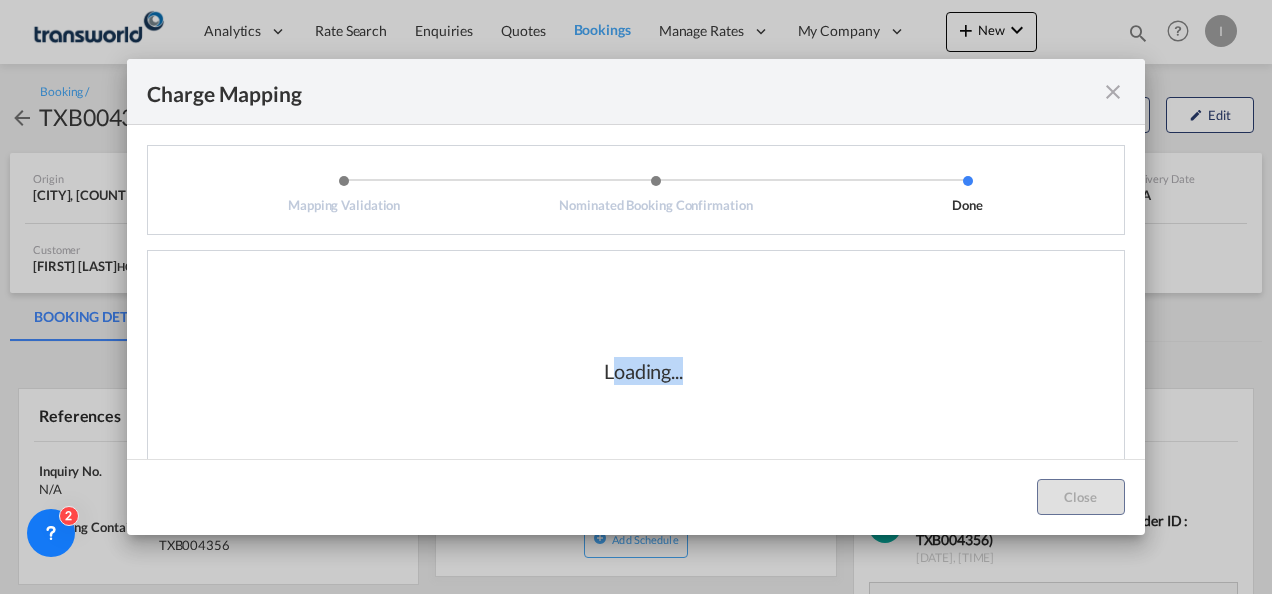 drag, startPoint x: 604, startPoint y: 371, endPoint x: 686, endPoint y: 376, distance: 82.1523 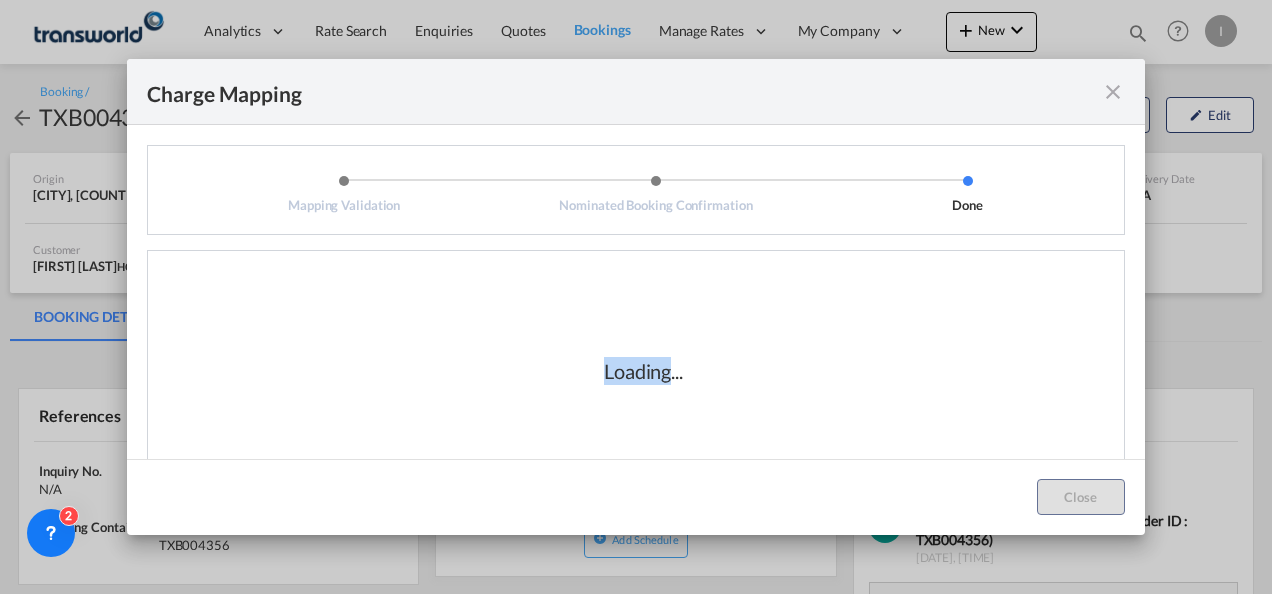 drag, startPoint x: 598, startPoint y: 376, endPoint x: 665, endPoint y: 376, distance: 67 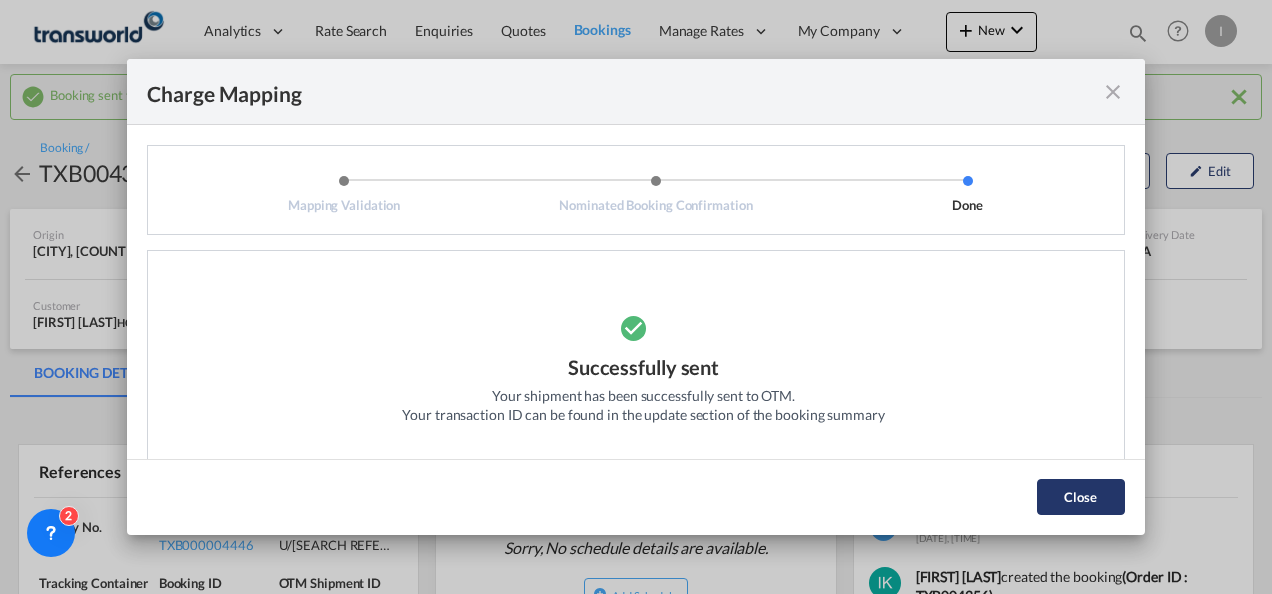 click on "Close" 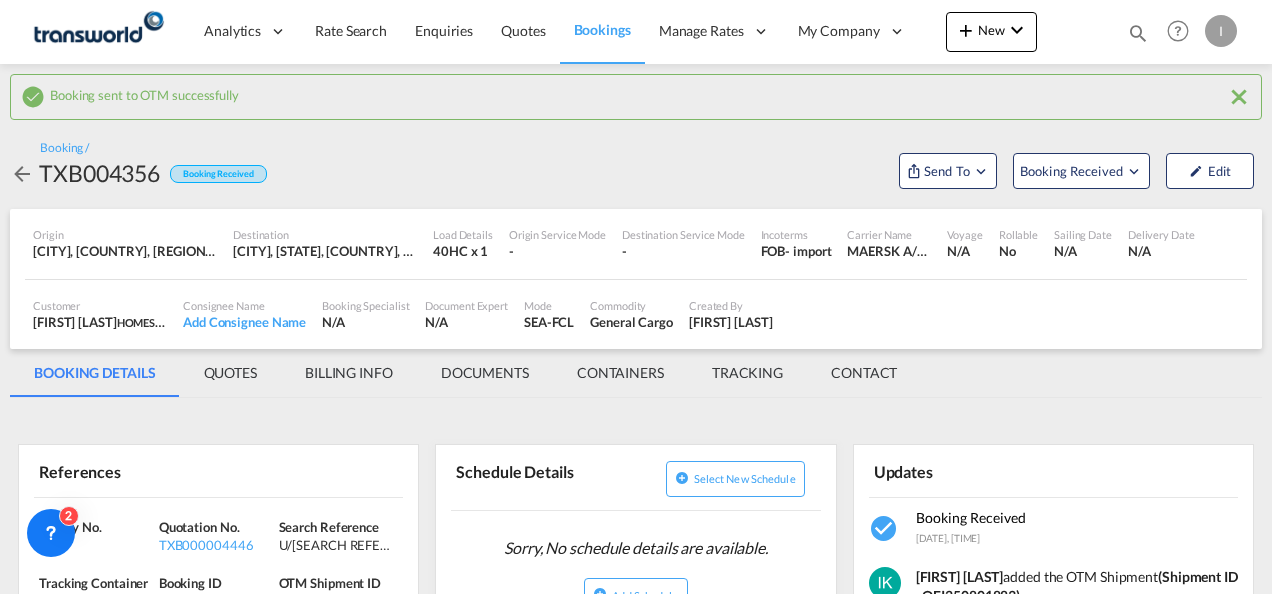scroll, scrollTop: 100, scrollLeft: 0, axis: vertical 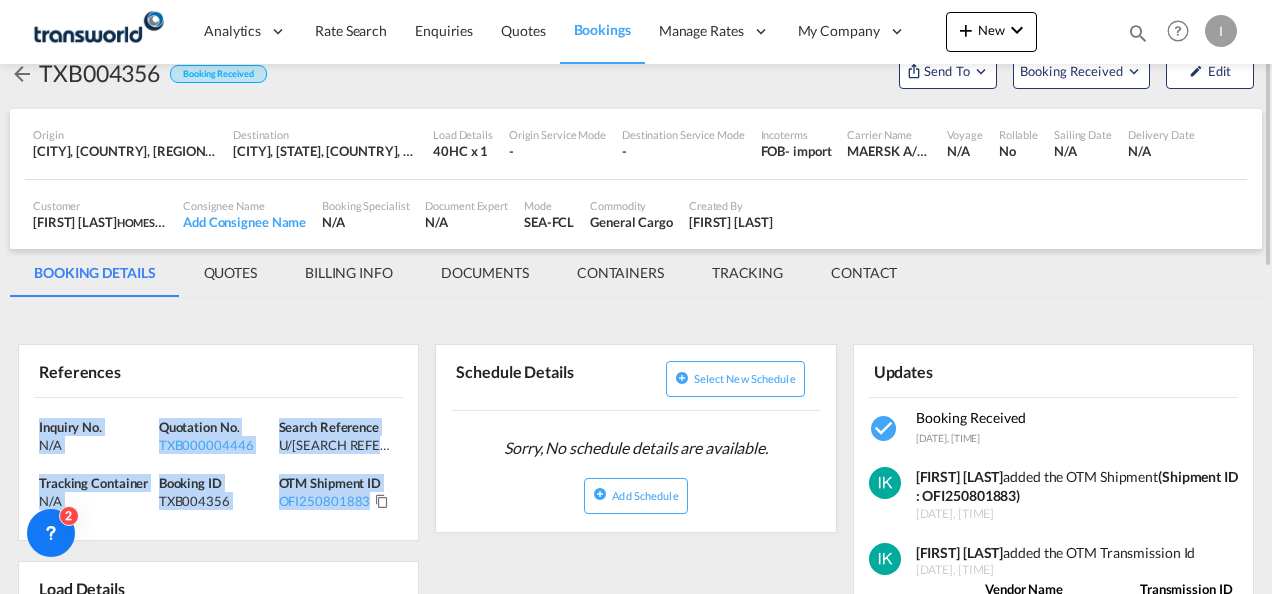 drag, startPoint x: 385, startPoint y: 506, endPoint x: 13, endPoint y: 408, distance: 384.69208 